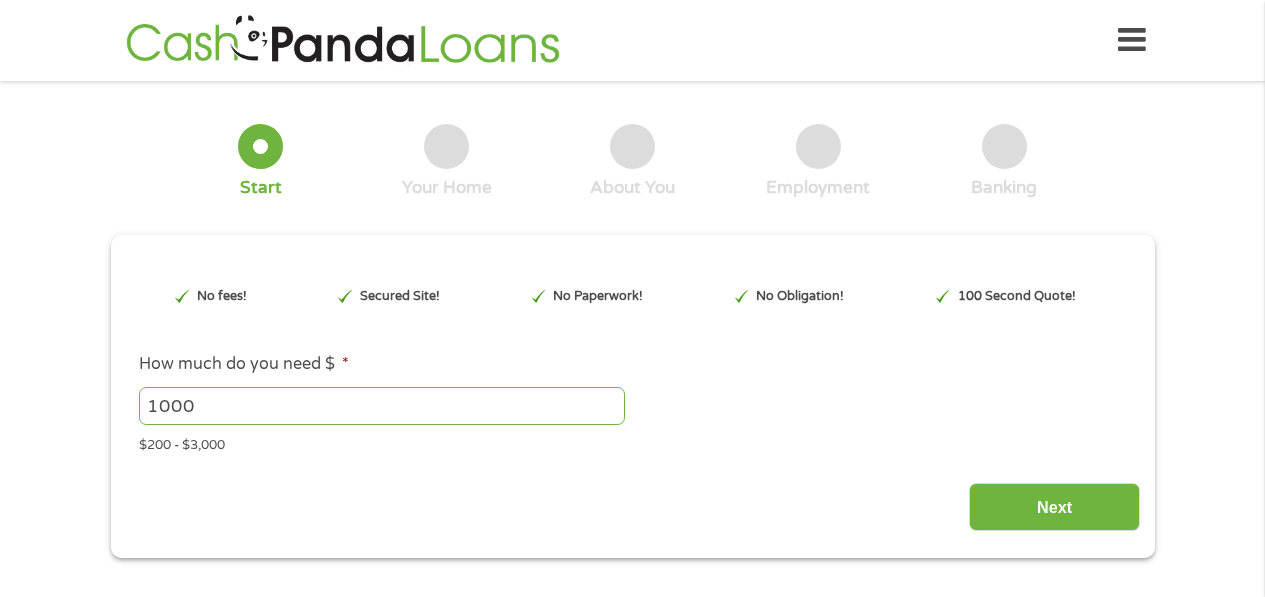 scroll, scrollTop: 0, scrollLeft: 0, axis: both 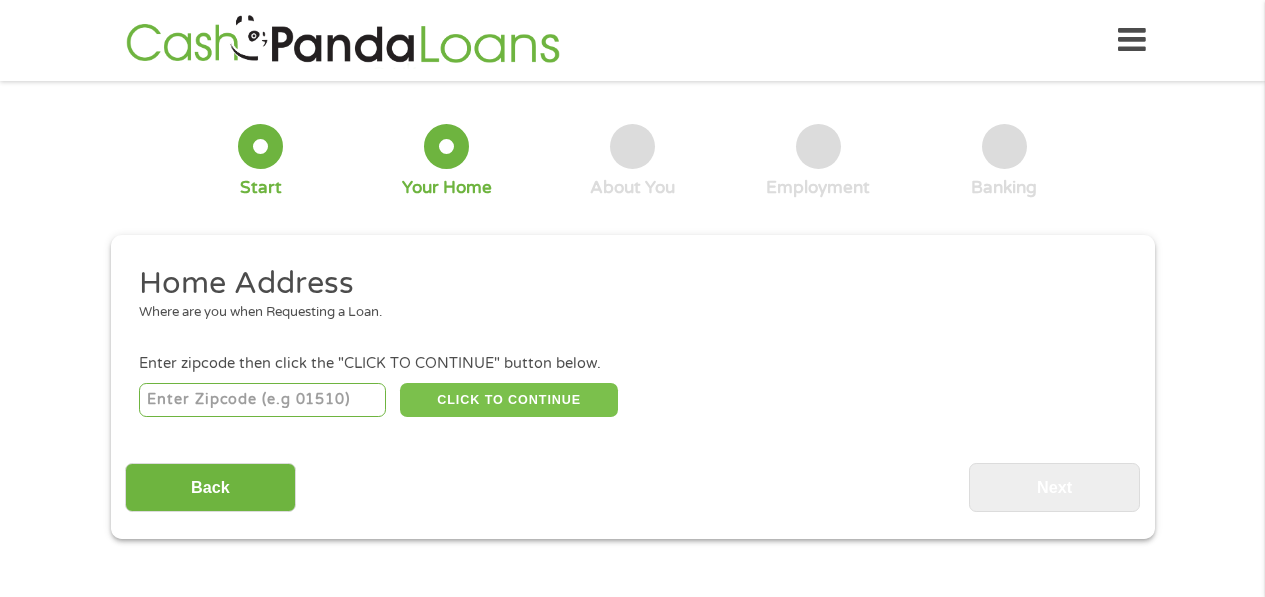 click on "CLICK TO CONTINUE" at bounding box center (509, 400) 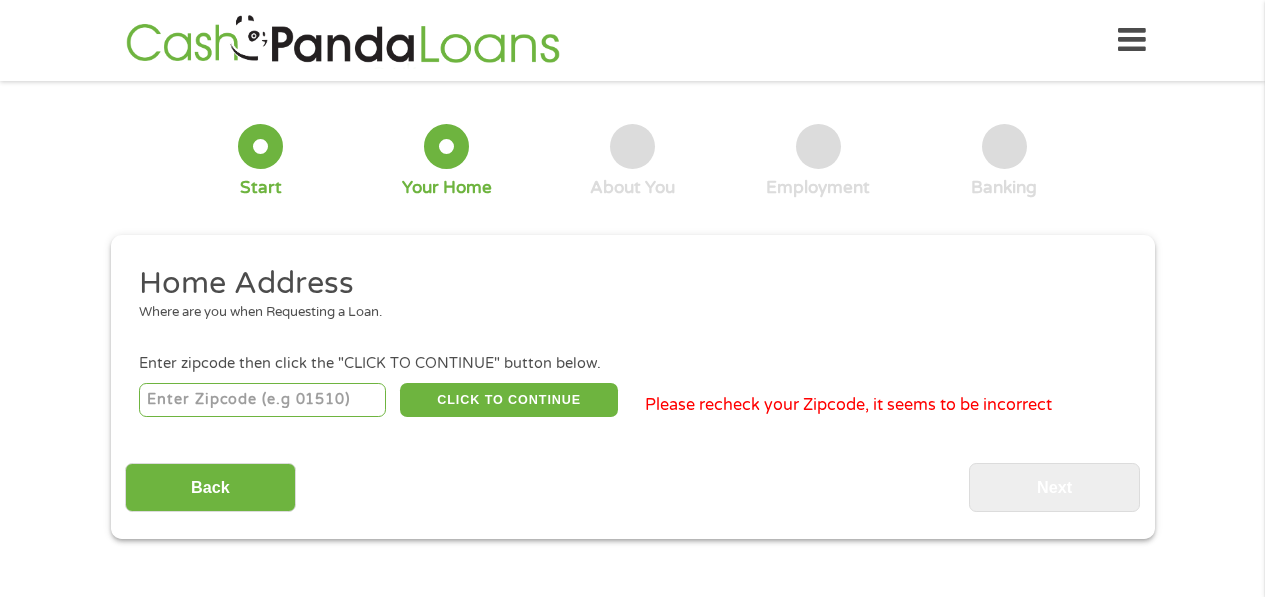 click at bounding box center [262, 400] 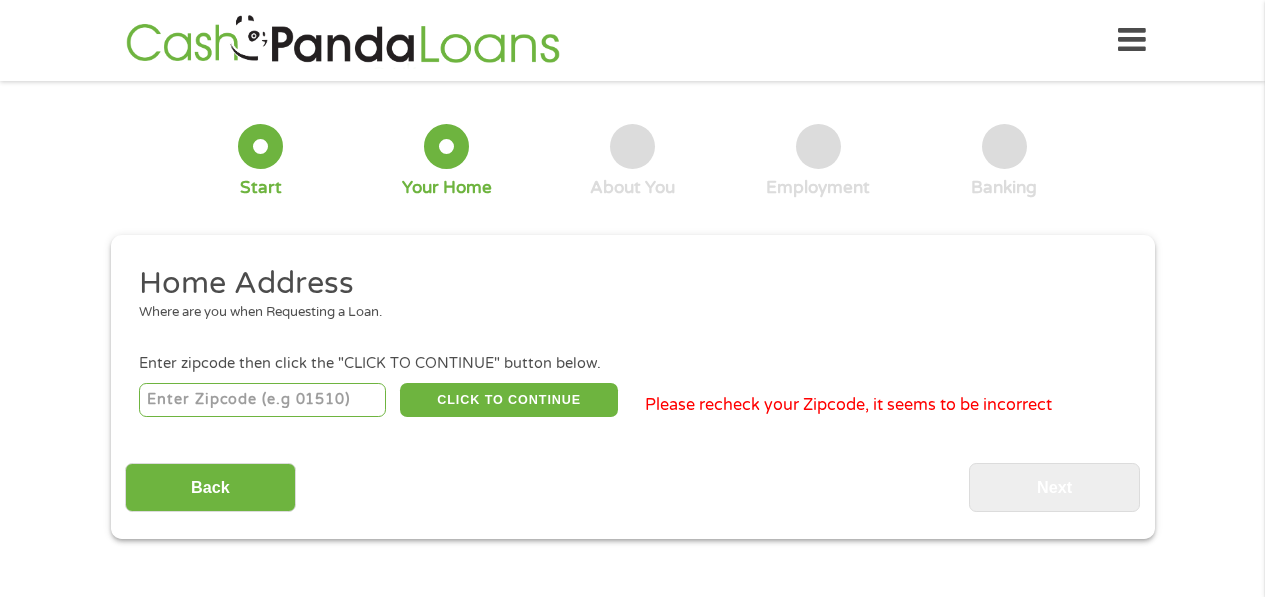 type on "[POSTAL_CODE]" 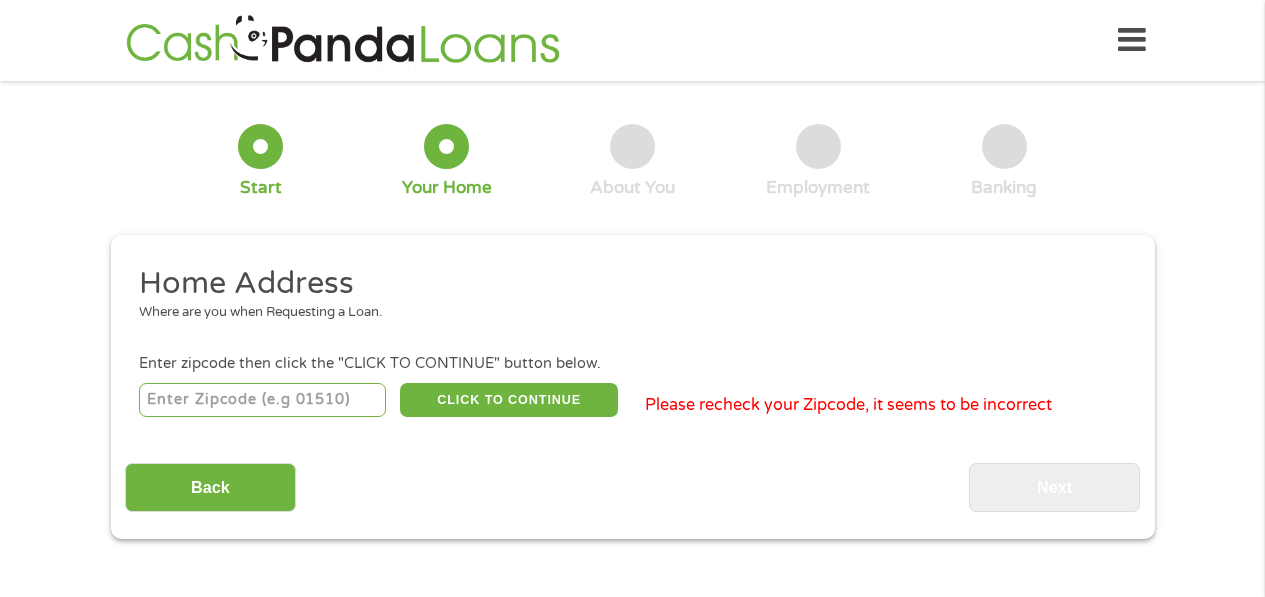 select on "California" 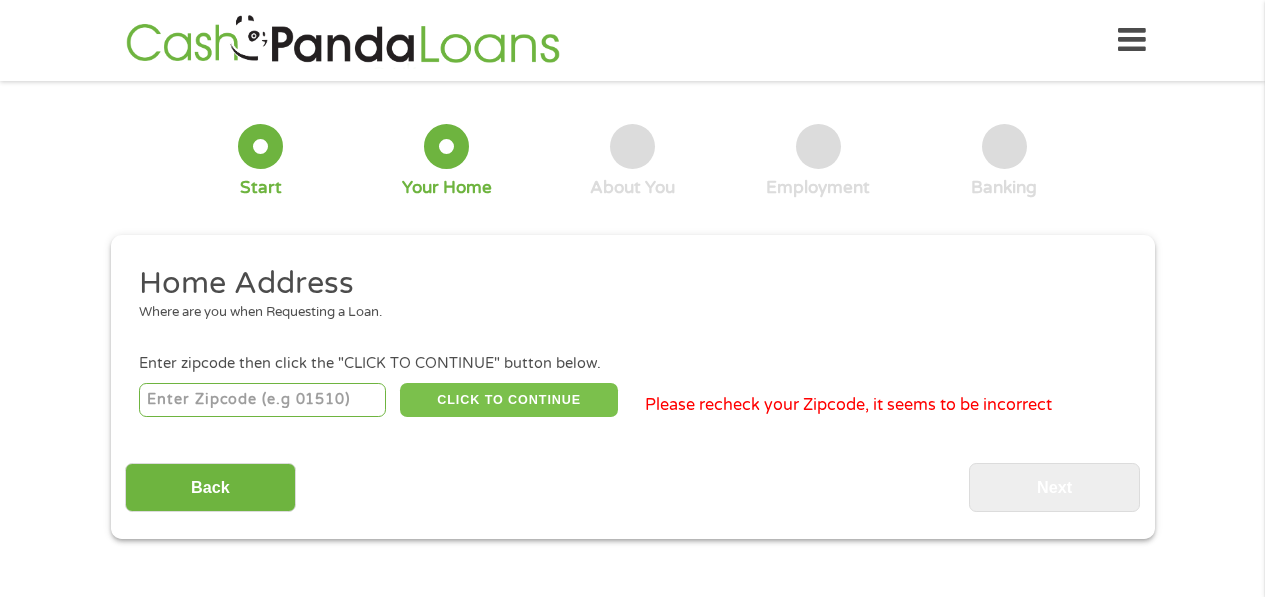 click on "CLICK TO CONTINUE" at bounding box center [509, 400] 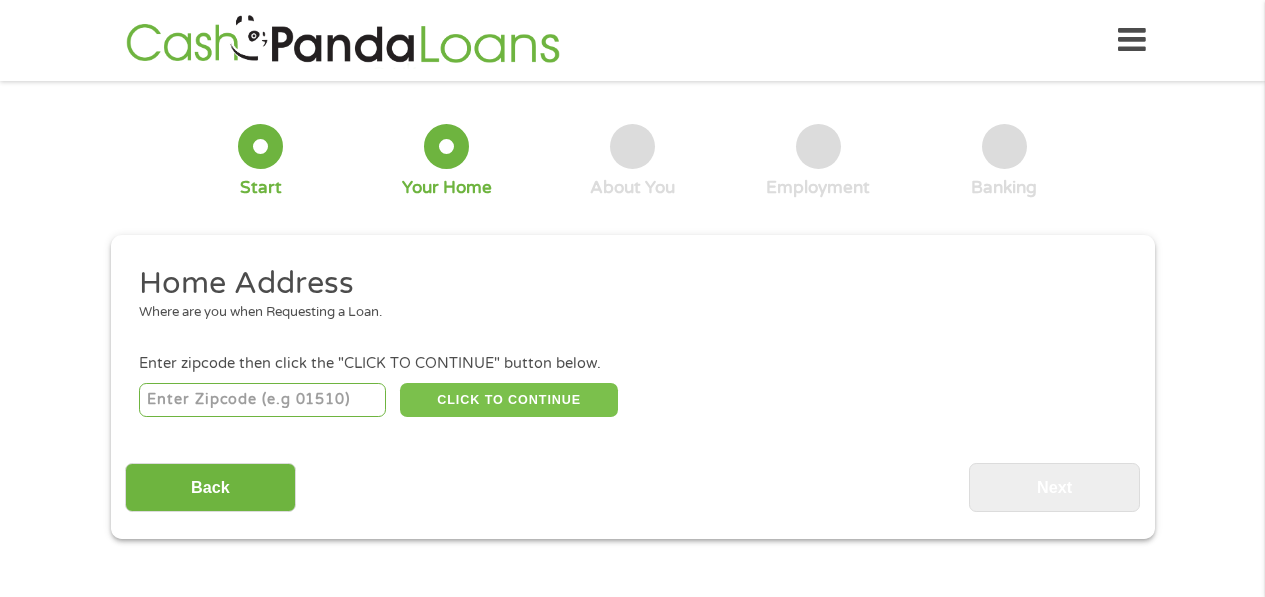 type on "[POSTAL_CODE]" 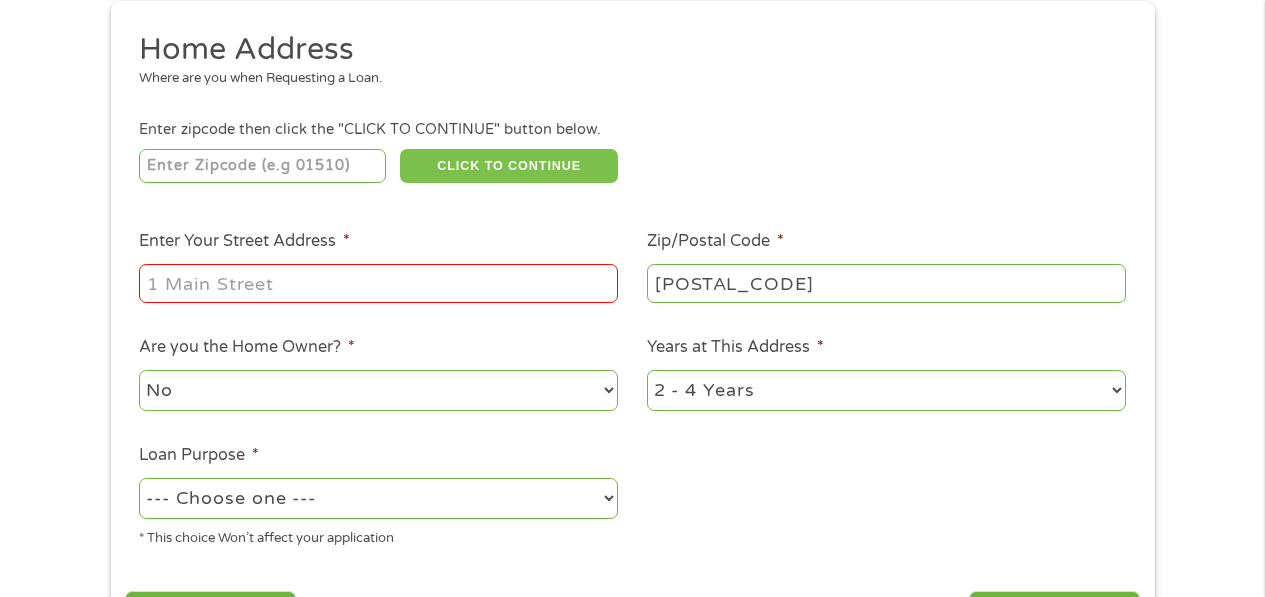 scroll, scrollTop: 257, scrollLeft: 0, axis: vertical 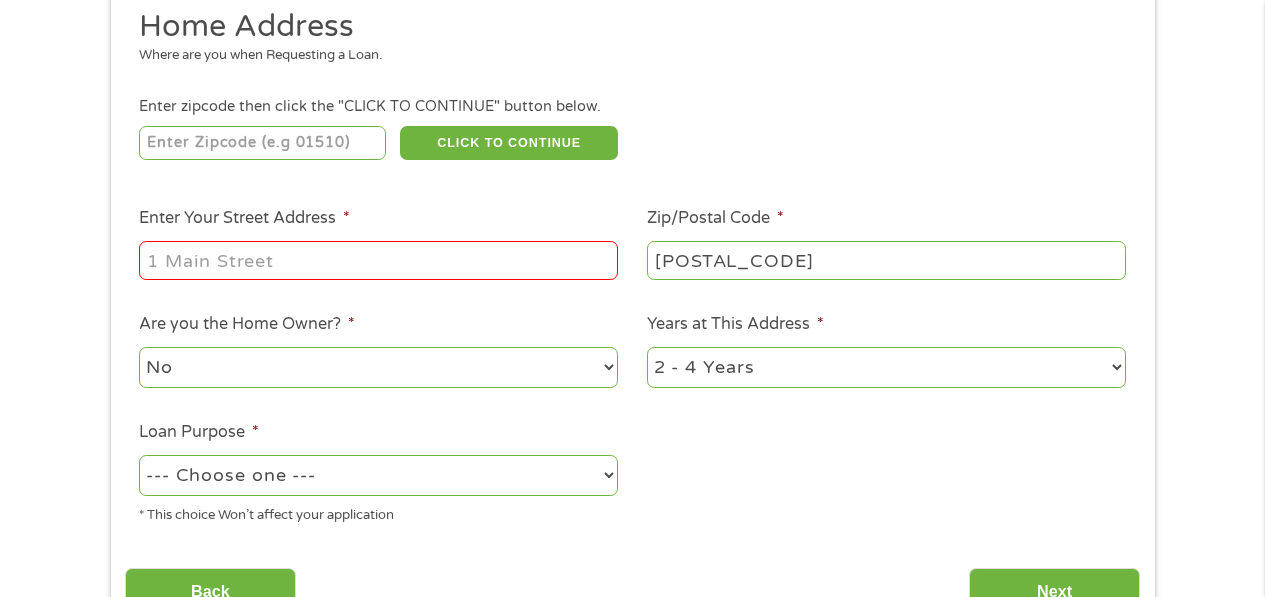click on "Enter Your Street Address *" at bounding box center (378, 260) 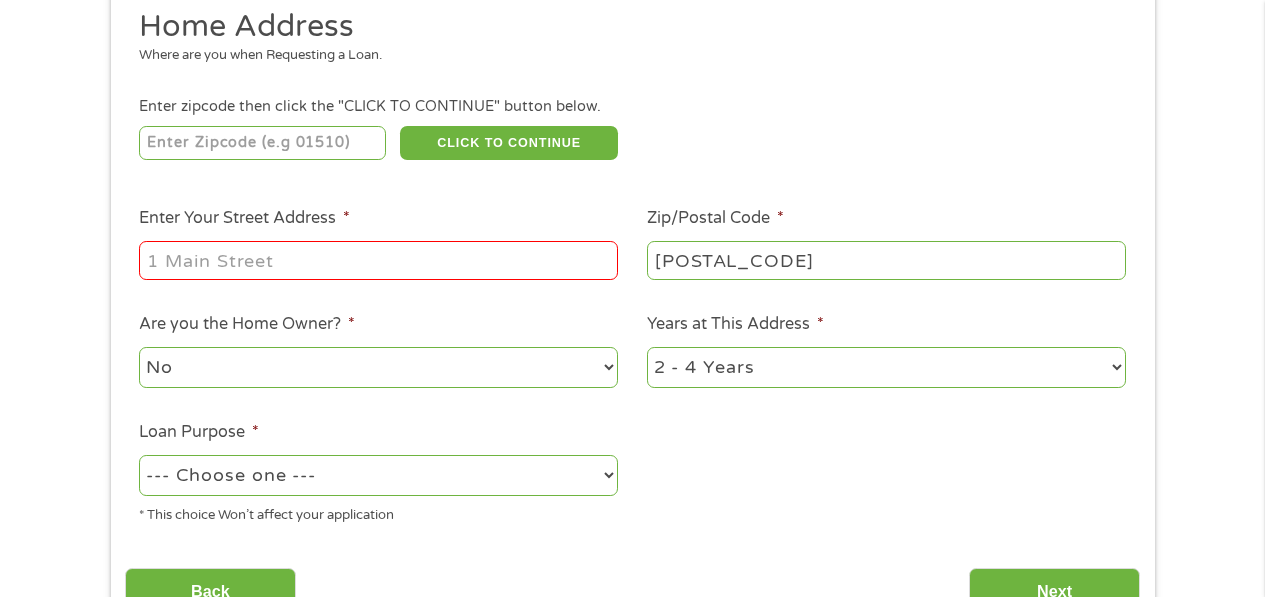 type on "[NUMBER] [STREET]" 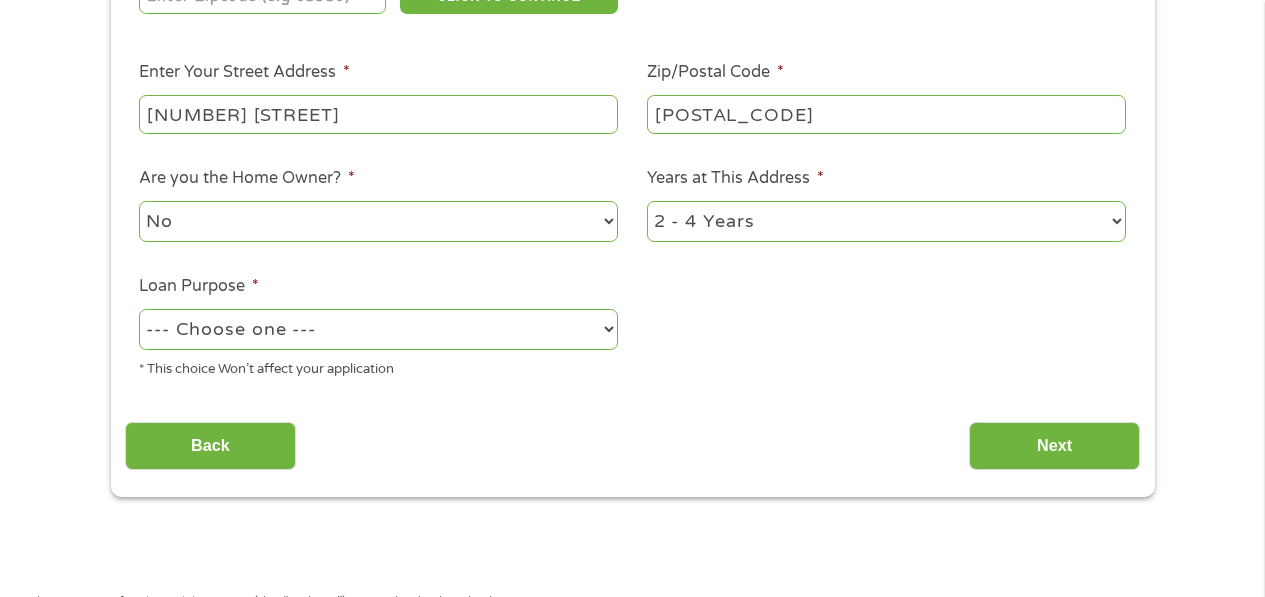 scroll, scrollTop: 422, scrollLeft: 0, axis: vertical 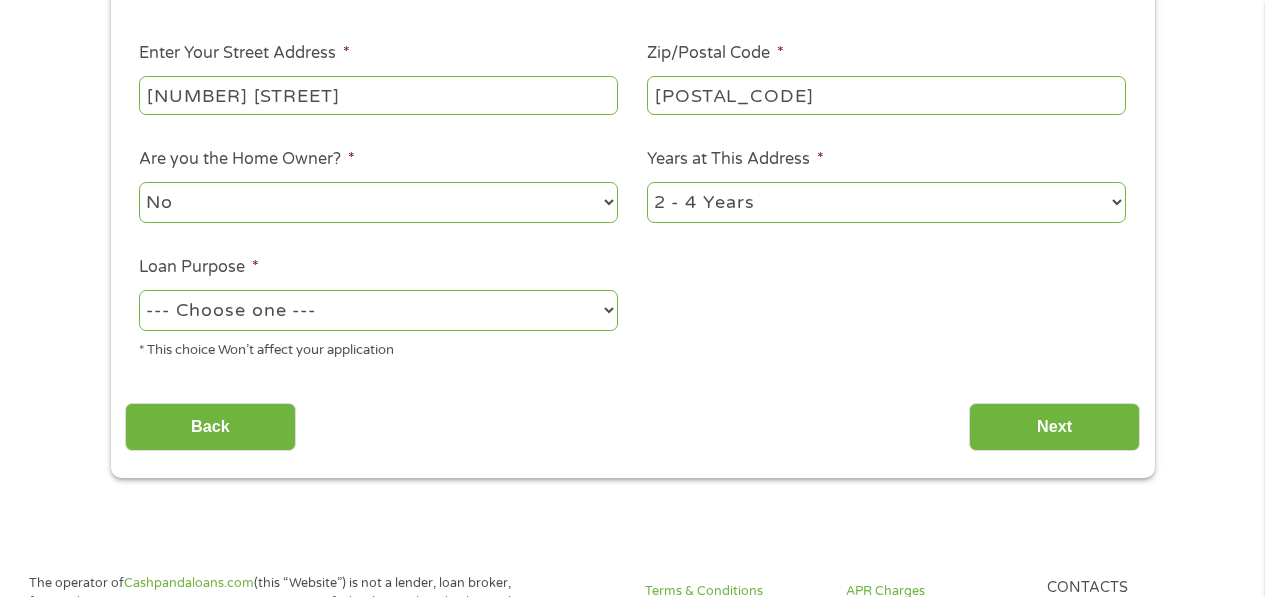 click on "1 Year or less 1 - 2 Years 2 - 4 Years Over 4 Years" at bounding box center [886, 202] 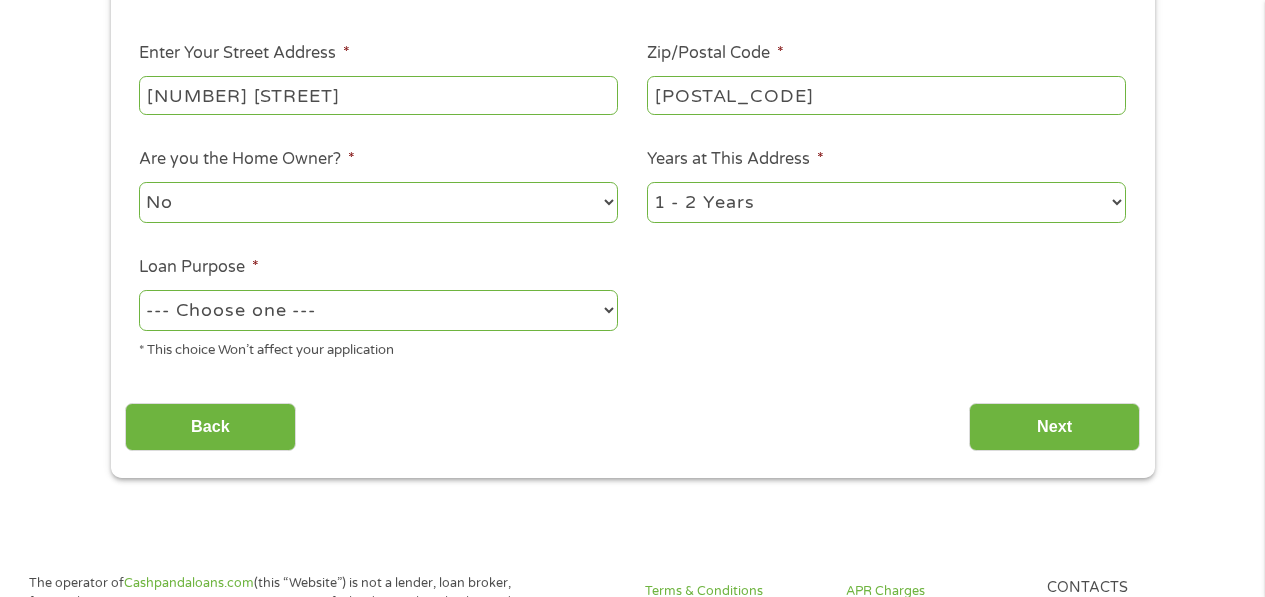 click on "1 Year or less 1 - 2 Years 2 - 4 Years Over 4 Years" at bounding box center (886, 202) 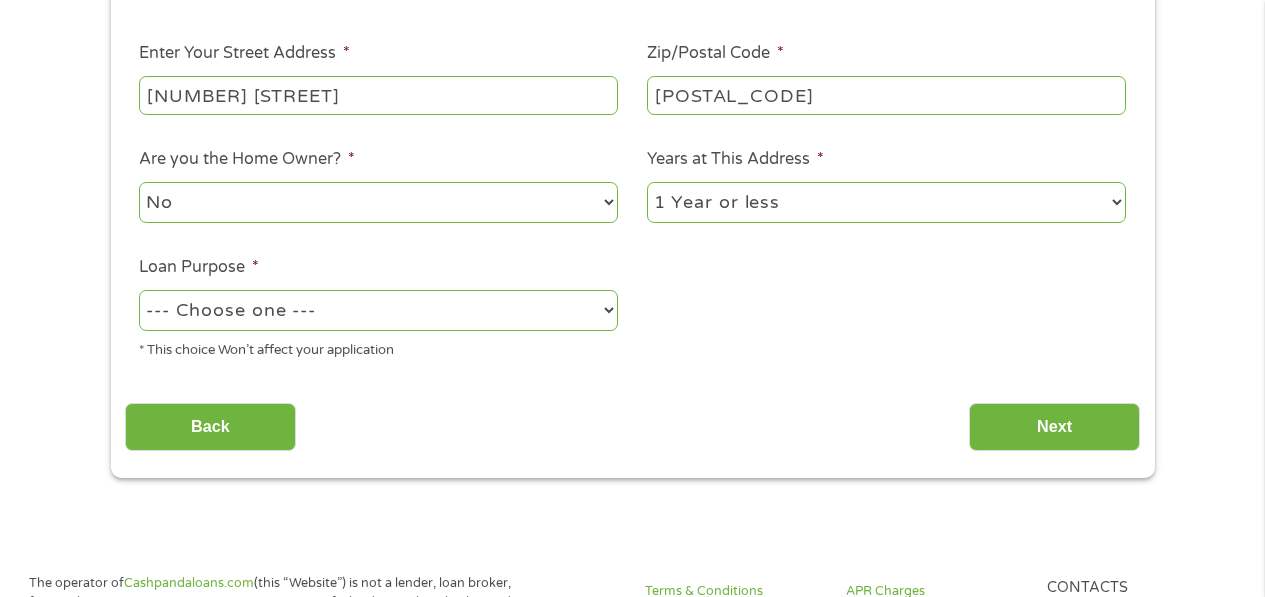 click on "1 Year or less 1 - 2 Years 2 - 4 Years Over 4 Years" at bounding box center (886, 202) 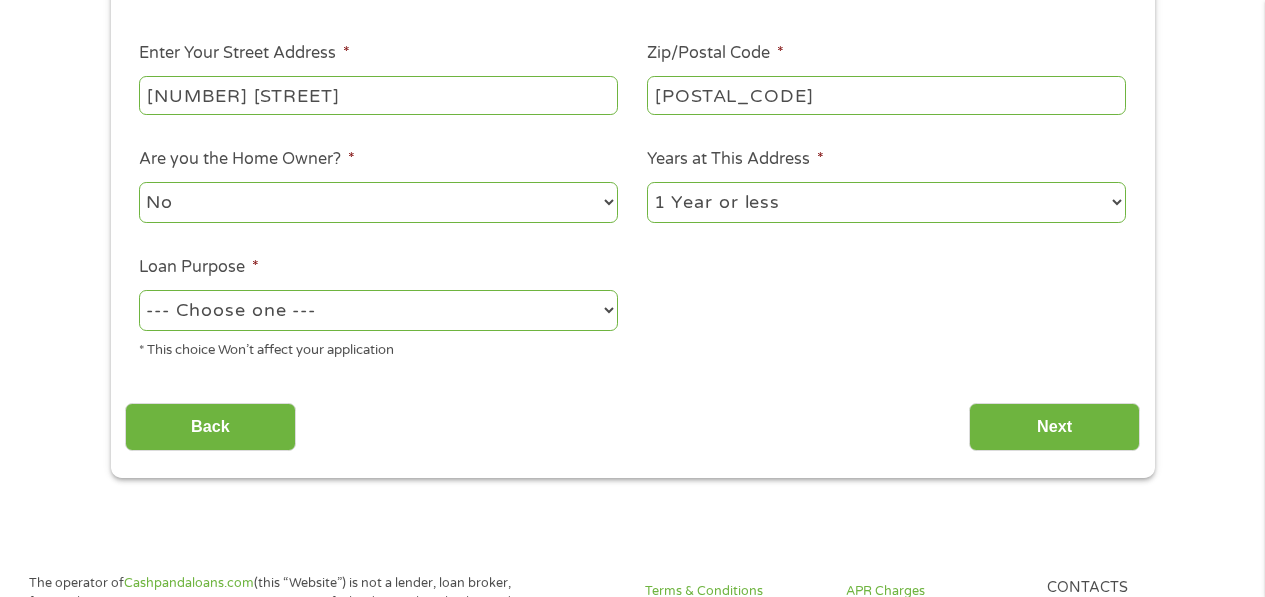 click on "--- Choose one --- Pay Bills Debt Consolidation Home Improvement Major Purchase Car Loan Short Term Cash Medical Expenses Other" at bounding box center (378, 310) 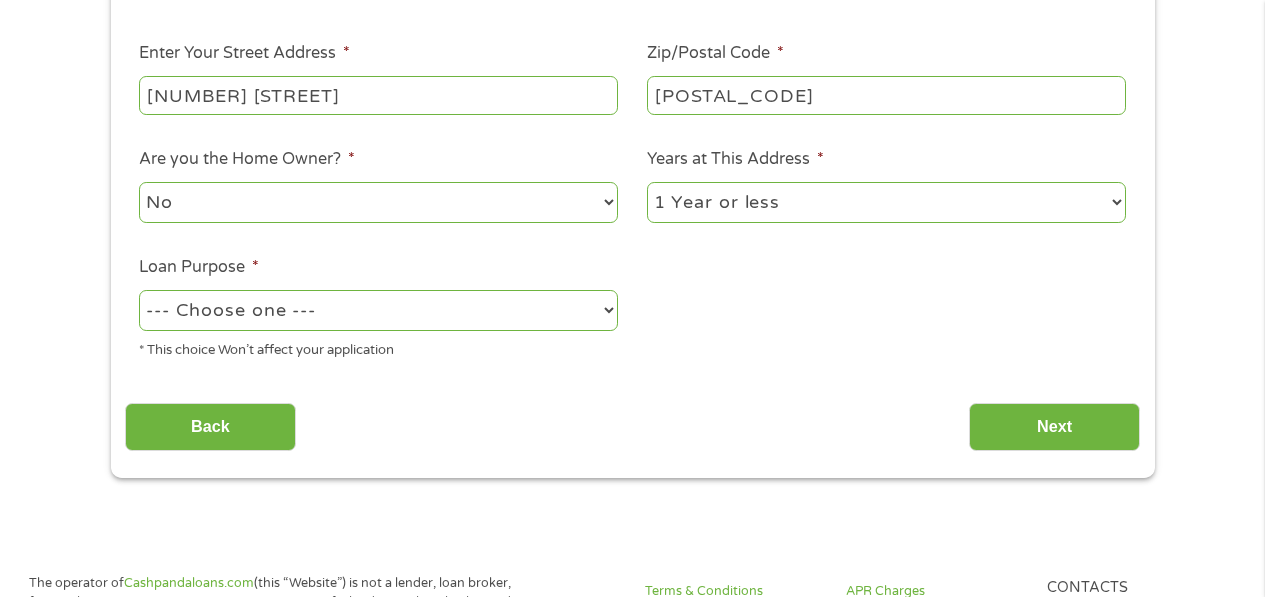 select on "shorttermcash" 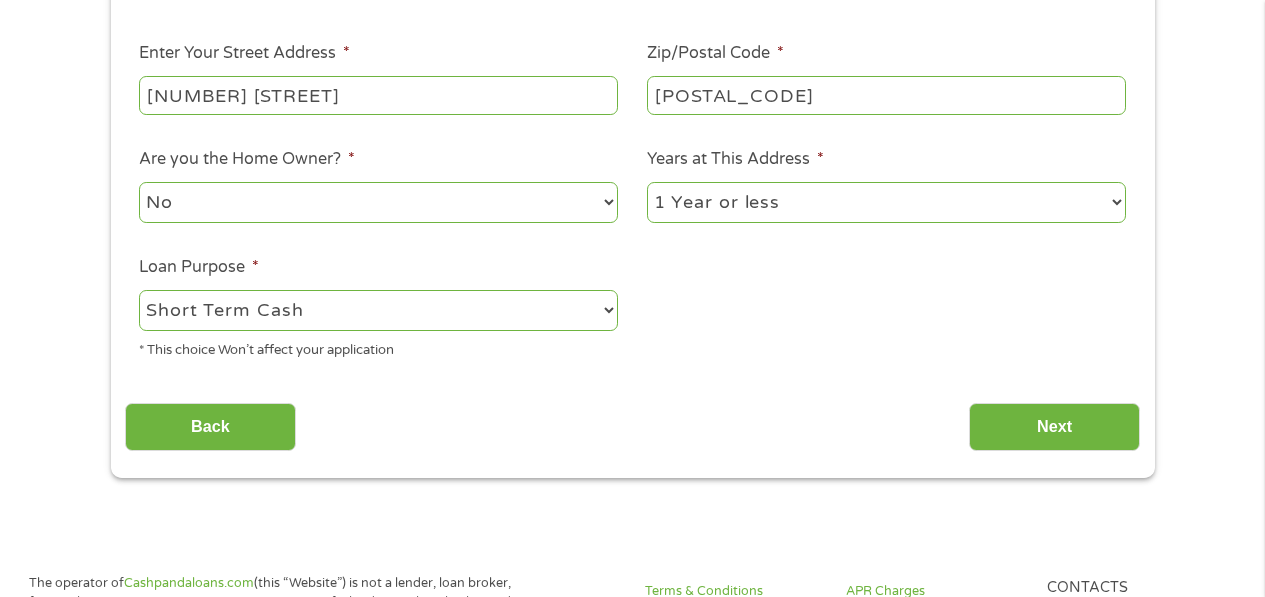 click on "--- Choose one --- Pay Bills Debt Consolidation Home Improvement Major Purchase Car Loan Short Term Cash Medical Expenses Other" at bounding box center (378, 310) 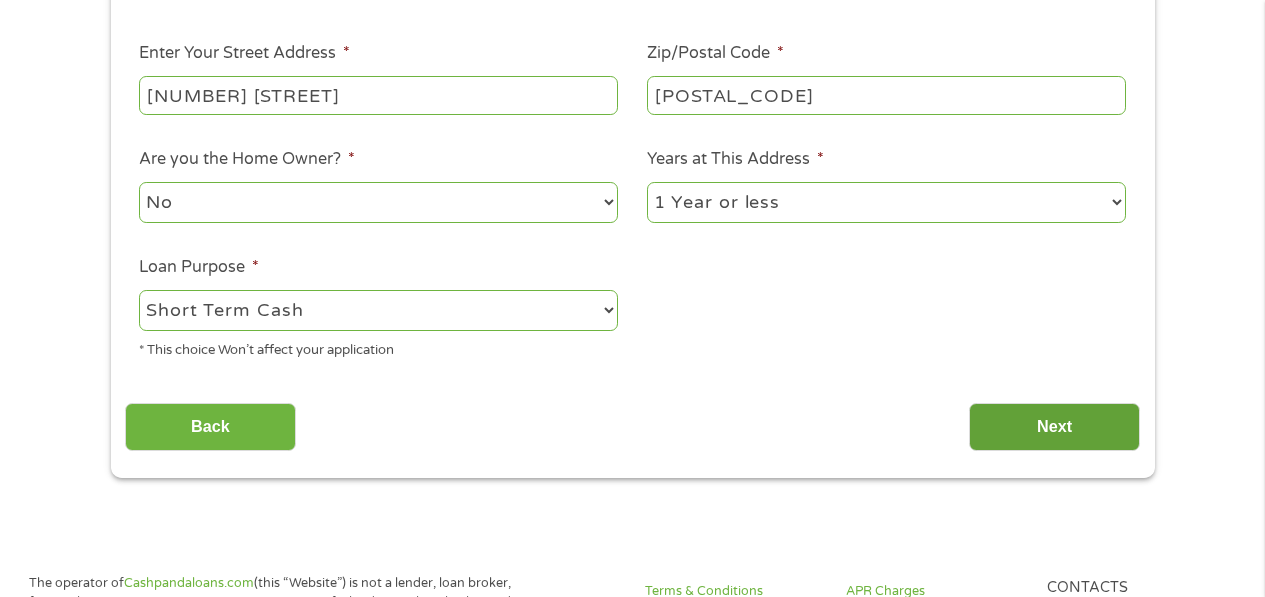click on "Next" at bounding box center [1054, 427] 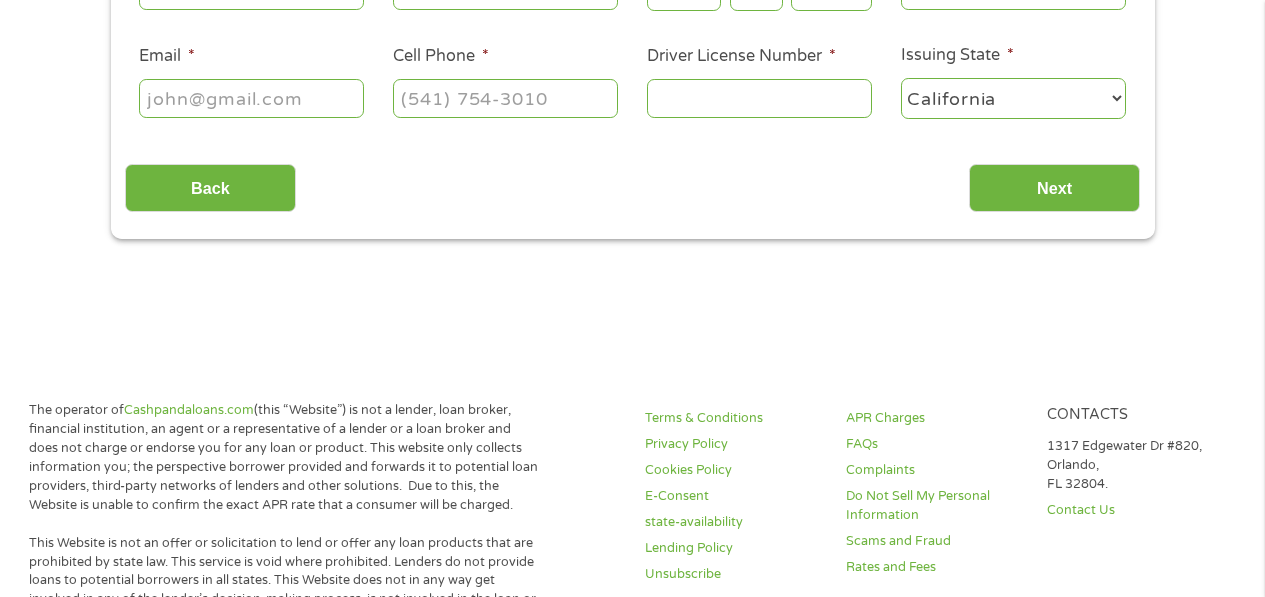 scroll, scrollTop: 0, scrollLeft: 0, axis: both 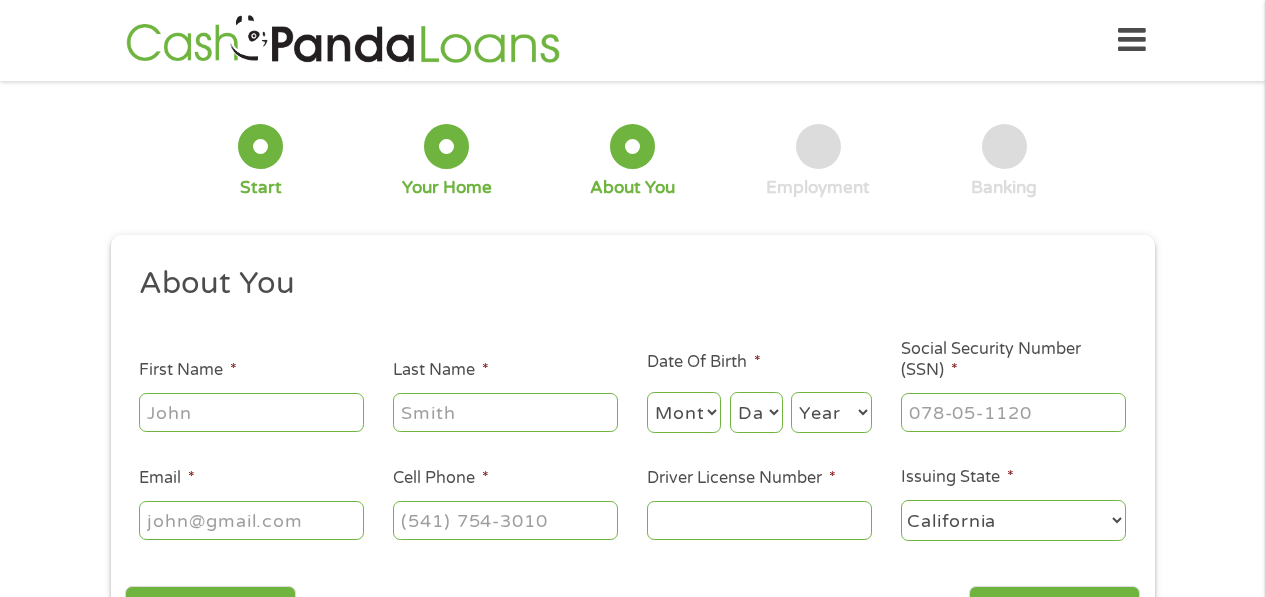 click on "First Name *" at bounding box center (251, 412) 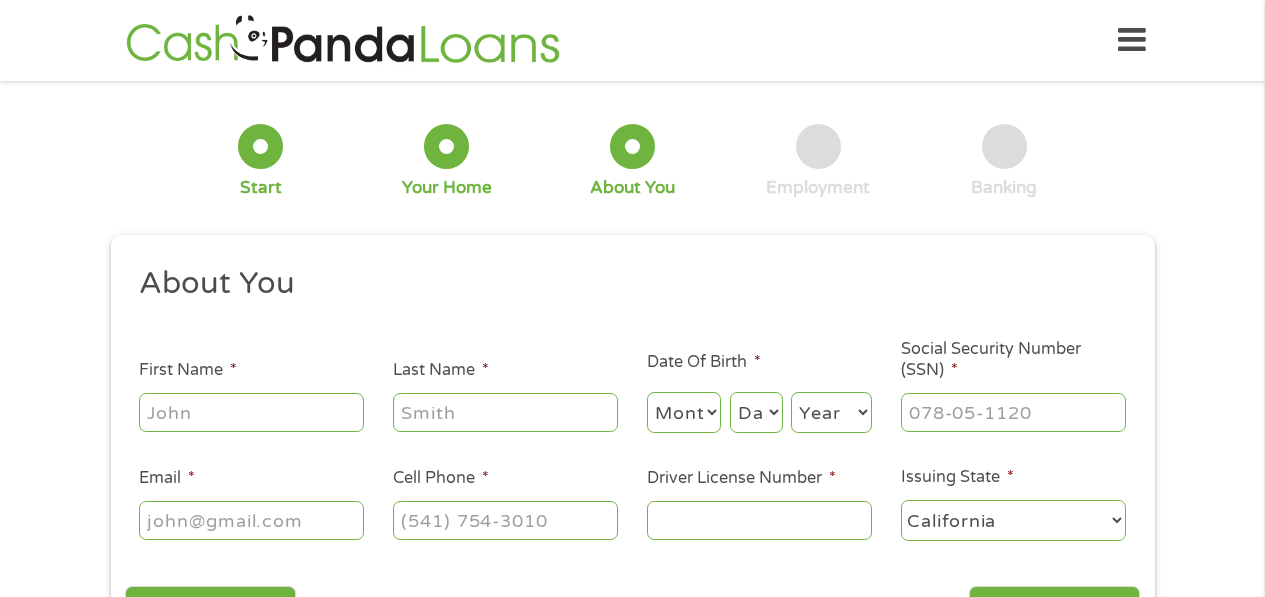 type on "[FIRST] [LAST_INITIAL]" 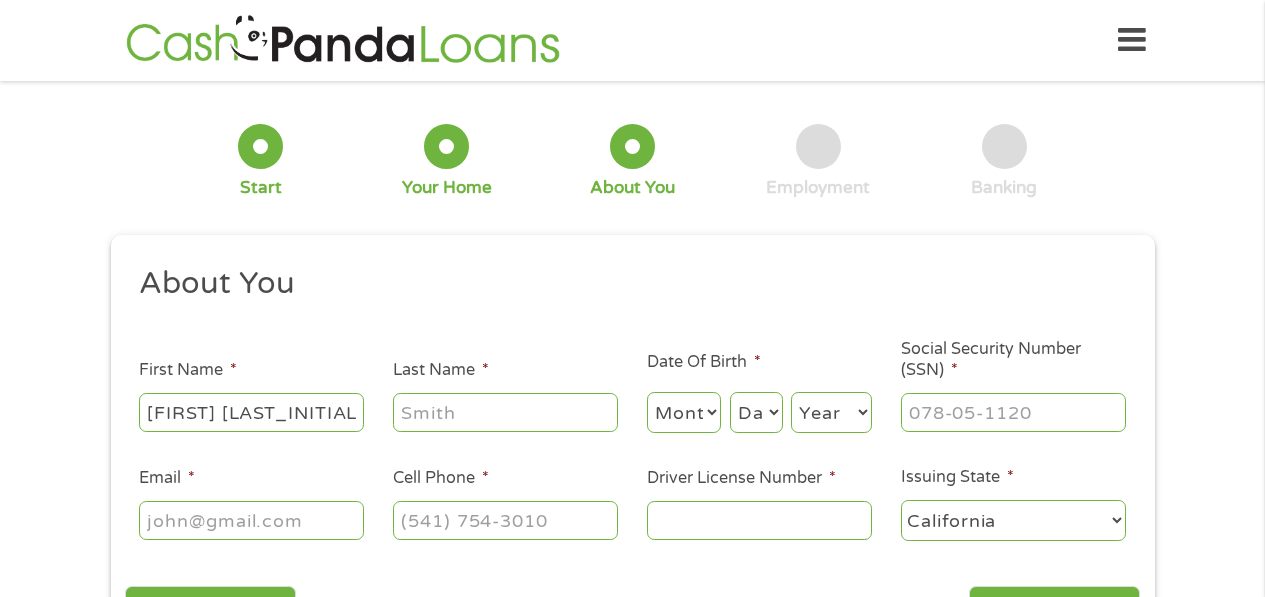 type on "[LAST_NAME]" 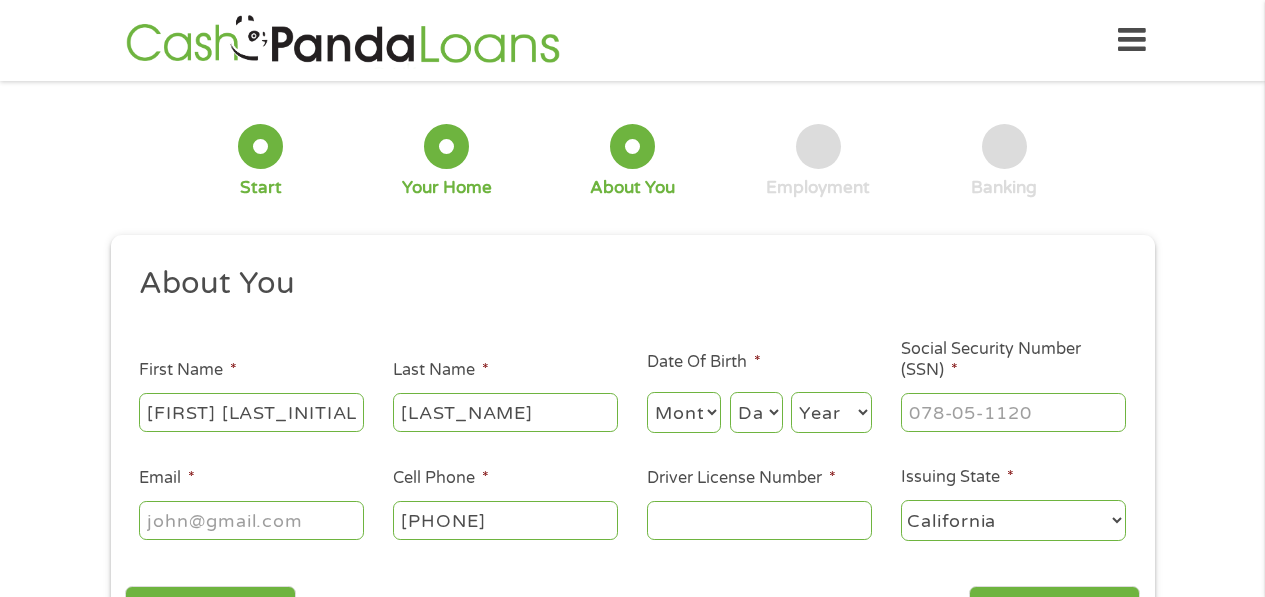 type on "[PHONE]" 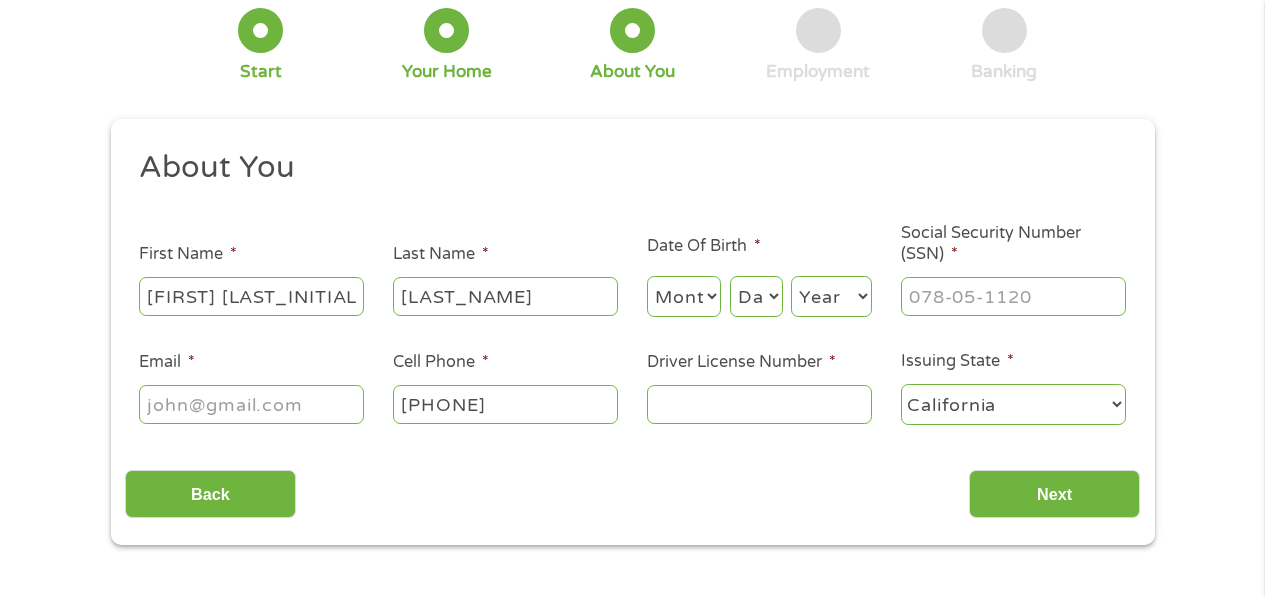 scroll, scrollTop: 240, scrollLeft: 0, axis: vertical 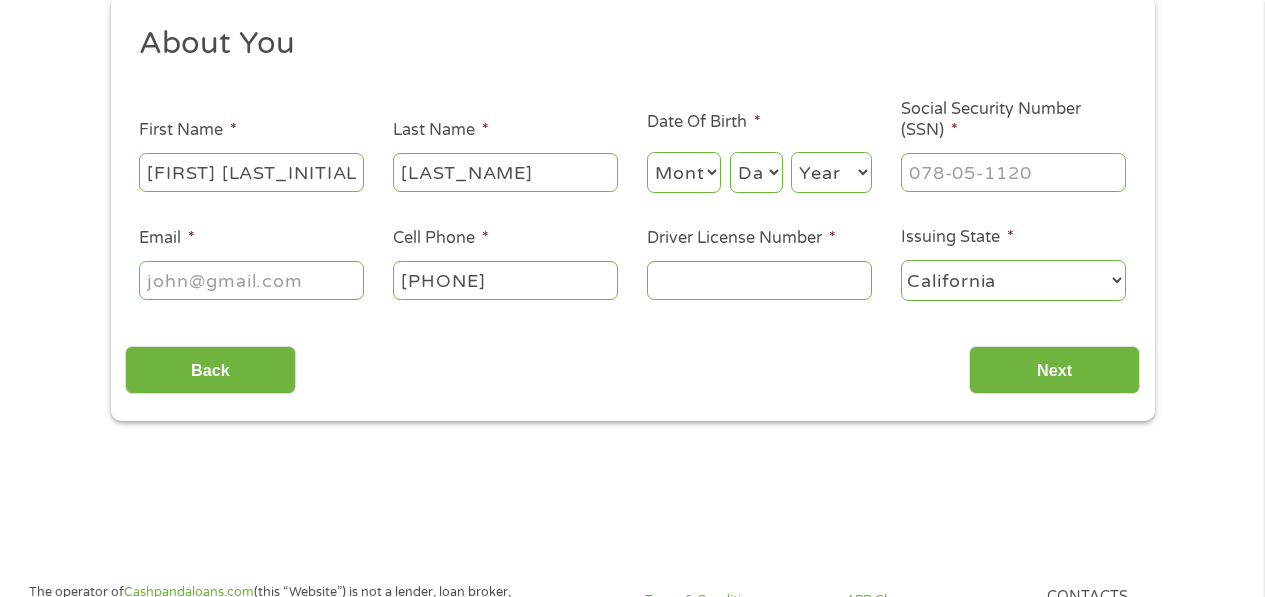 click on "Month 1 2 3 4 5 6 7 8 9 10 11 12" at bounding box center [684, 172] 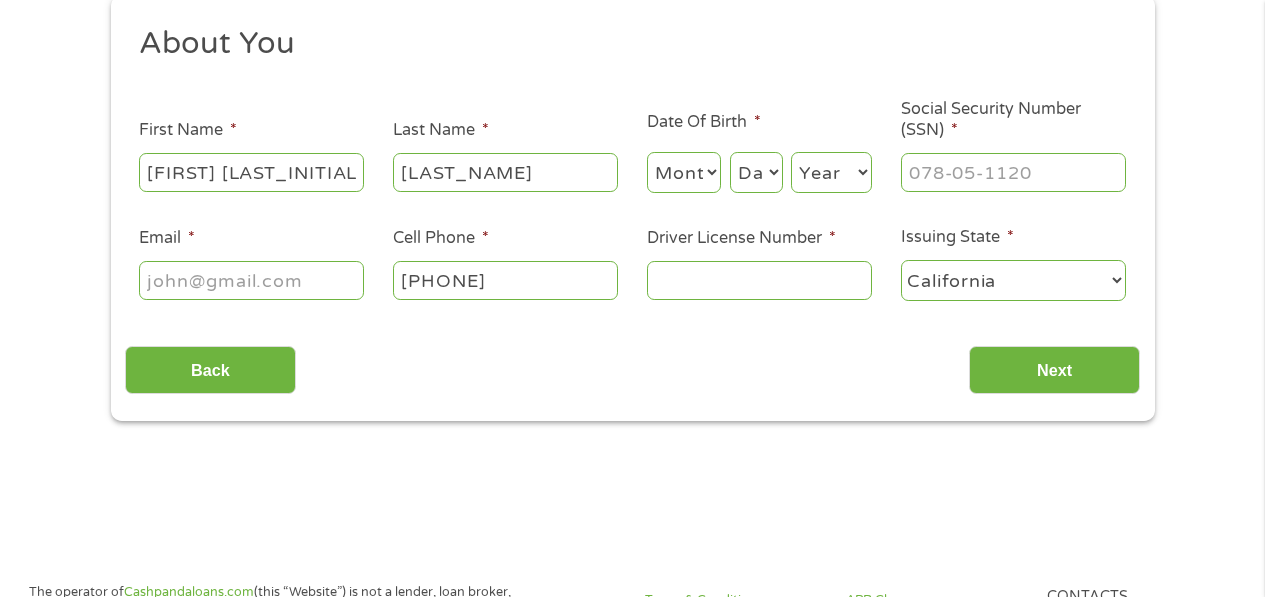 select on "5" 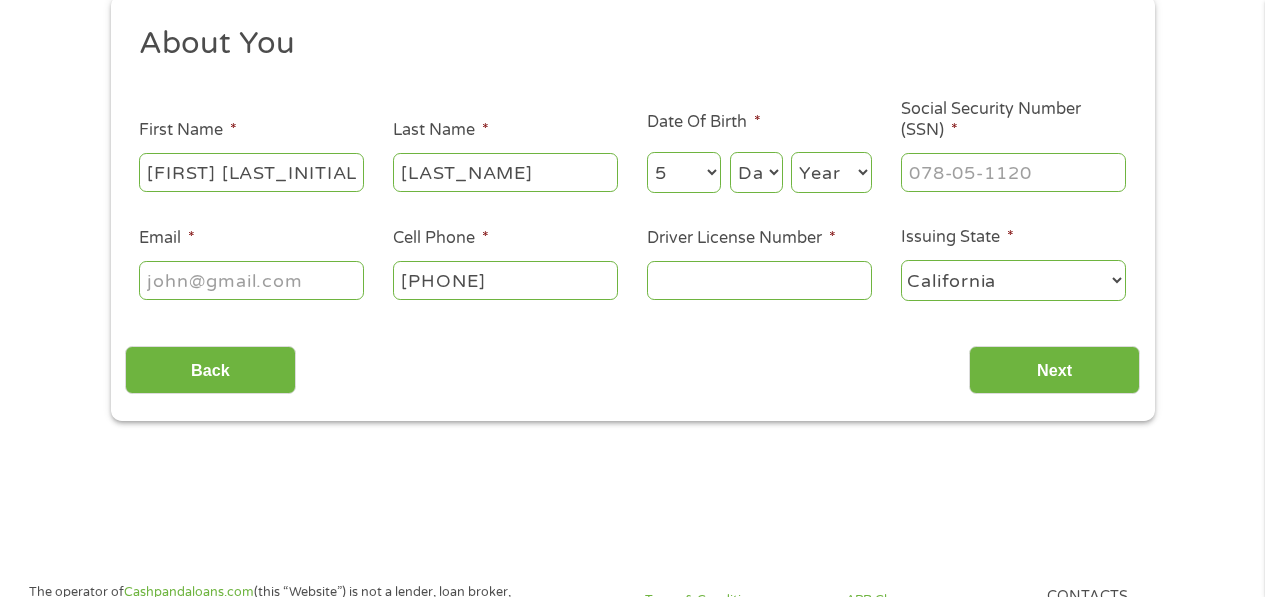 click on "Month 1 2 3 4 5 6 7 8 9 10 11 12" at bounding box center [684, 172] 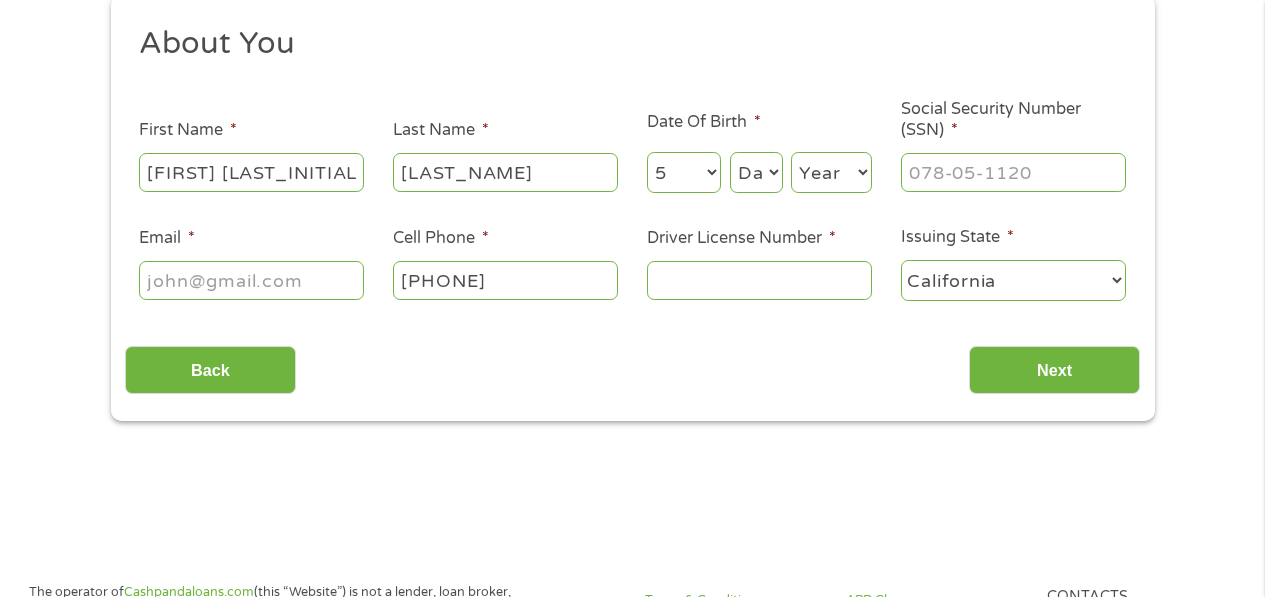 click on "Day 1 2 3 4 5 6 7 8 9 10 11 12 13 14 15 16 17 18 19 20 21 22 23 24 25 26 27 28 29 30 31" at bounding box center (756, 172) 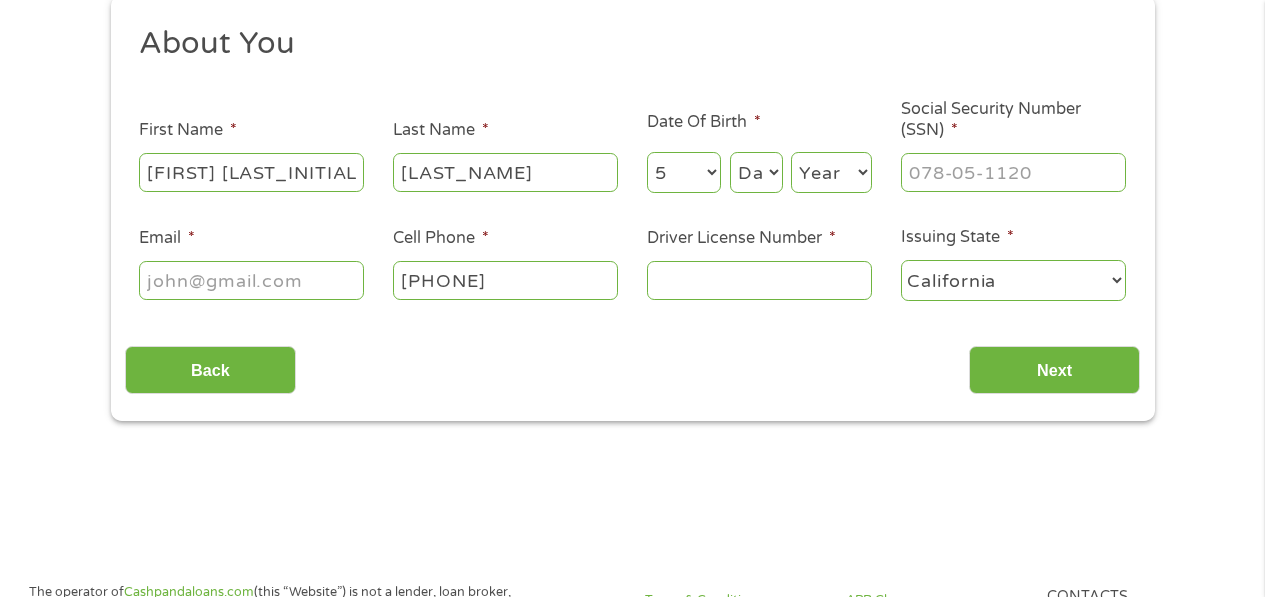 select on "21" 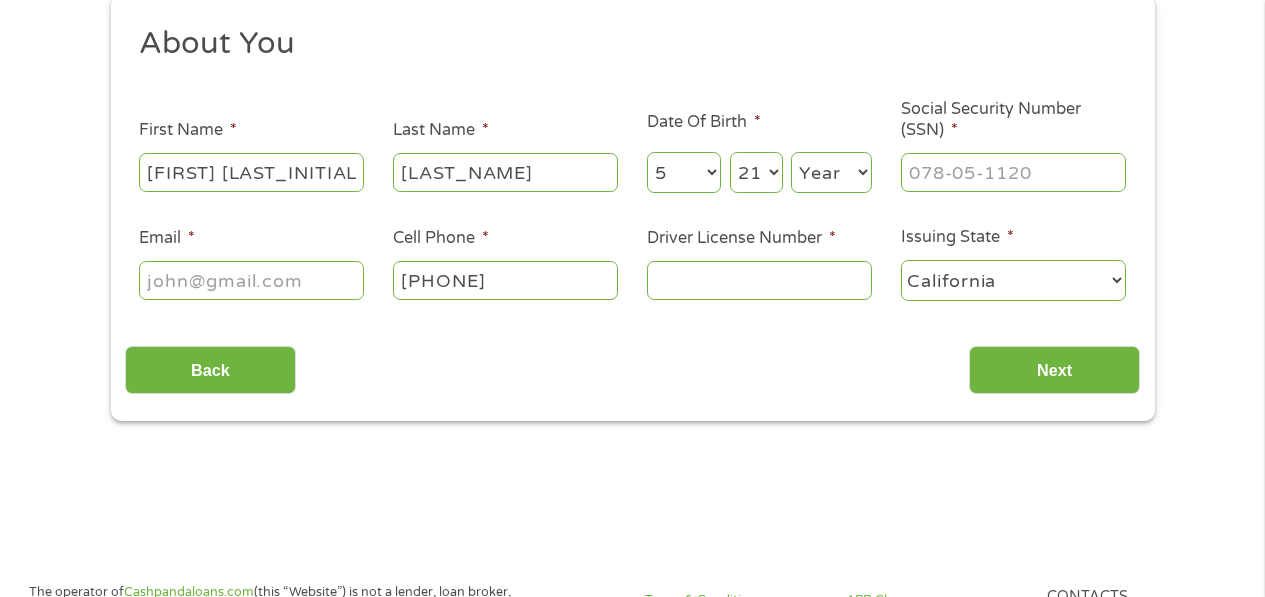 click on "Day 1 2 3 4 5 6 7 8 9 10 11 12 13 14 15 16 17 18 19 20 21 22 23 24 25 26 27 28 29 30 31" at bounding box center [756, 172] 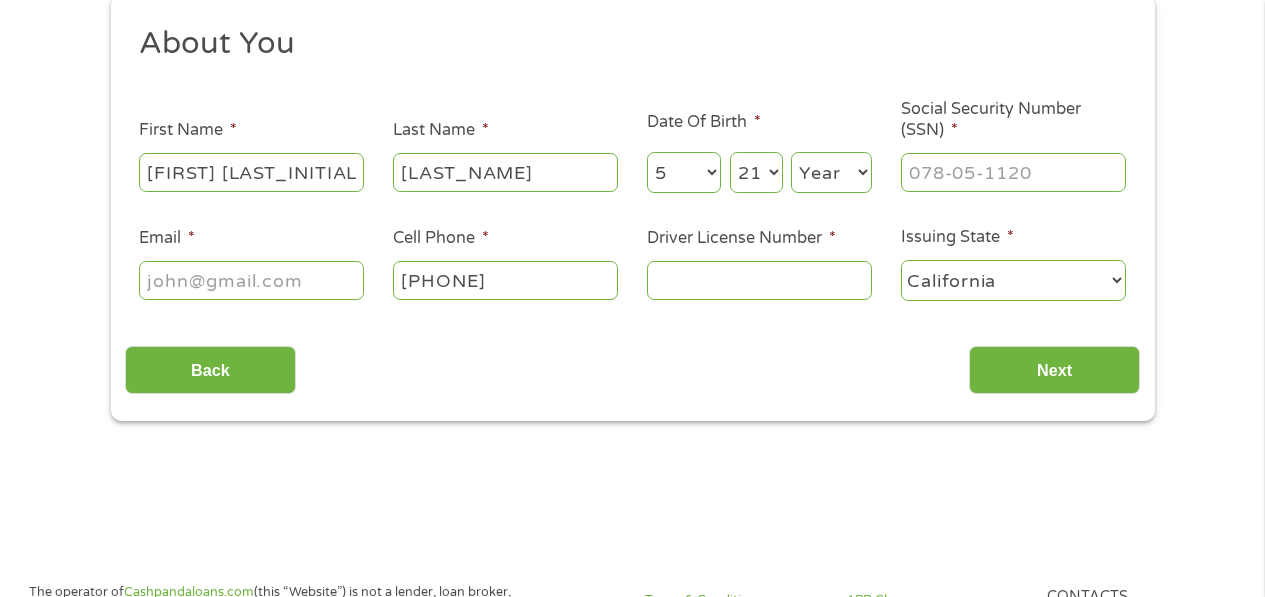 click on "Year 2007 2006 2005 2004 2003 2002 2001 2000 1999 1998 1997 1996 1995 1994 1993 1992 1991 1990 1989 1988 1987 1986 1985 1984 1983 1982 1981 1980 1979 1978 1977 1976 1975 1974 1973 1972 1971 1970 1969 1968 1967 1966 1965 1964 1963 1962 1961 1960 1959 1958 1957 1956 1955 1954 1953 1952 1951 1950 1949 1948 1947 1946 1945 1944 1943 1942 1941 1940 1939 1938 1937 1936 1935 1934 1933 1932 1931 1930 1929 1928 1927 1926 1925 1924 1923 1922 1921 1920" at bounding box center [831, 172] 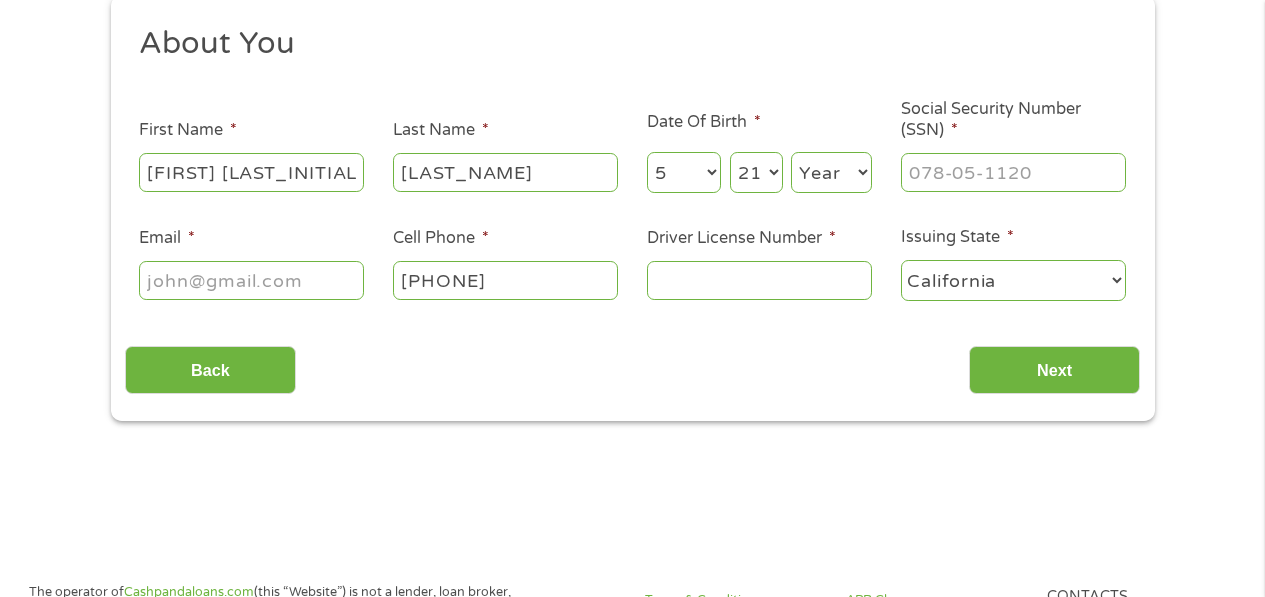 select on "1950" 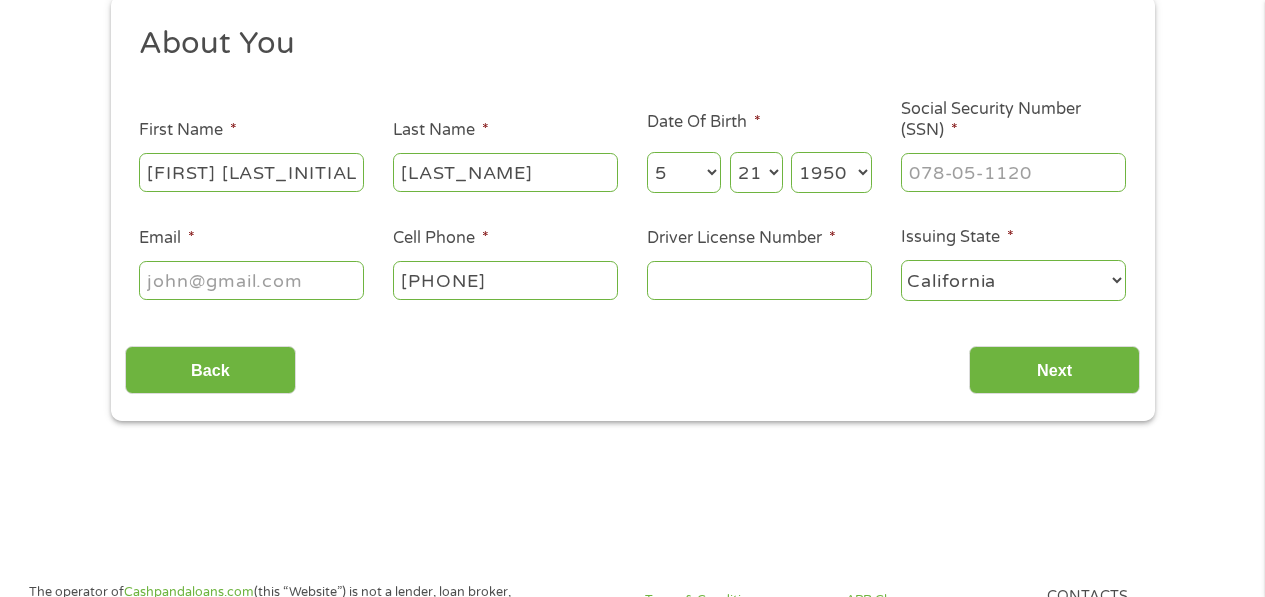click on "Year 2007 2006 2005 2004 2003 2002 2001 2000 1999 1998 1997 1996 1995 1994 1993 1992 1991 1990 1989 1988 1987 1986 1985 1984 1983 1982 1981 1980 1979 1978 1977 1976 1975 1974 1973 1972 1971 1970 1969 1968 1967 1966 1965 1964 1963 1962 1961 1960 1959 1958 1957 1956 1955 1954 1953 1952 1951 1950 1949 1948 1947 1946 1945 1944 1943 1942 1941 1940 1939 1938 1937 1936 1935 1934 1933 1932 1931 1930 1929 1928 1927 1926 1925 1924 1923 1922 1921 1920" at bounding box center [831, 172] 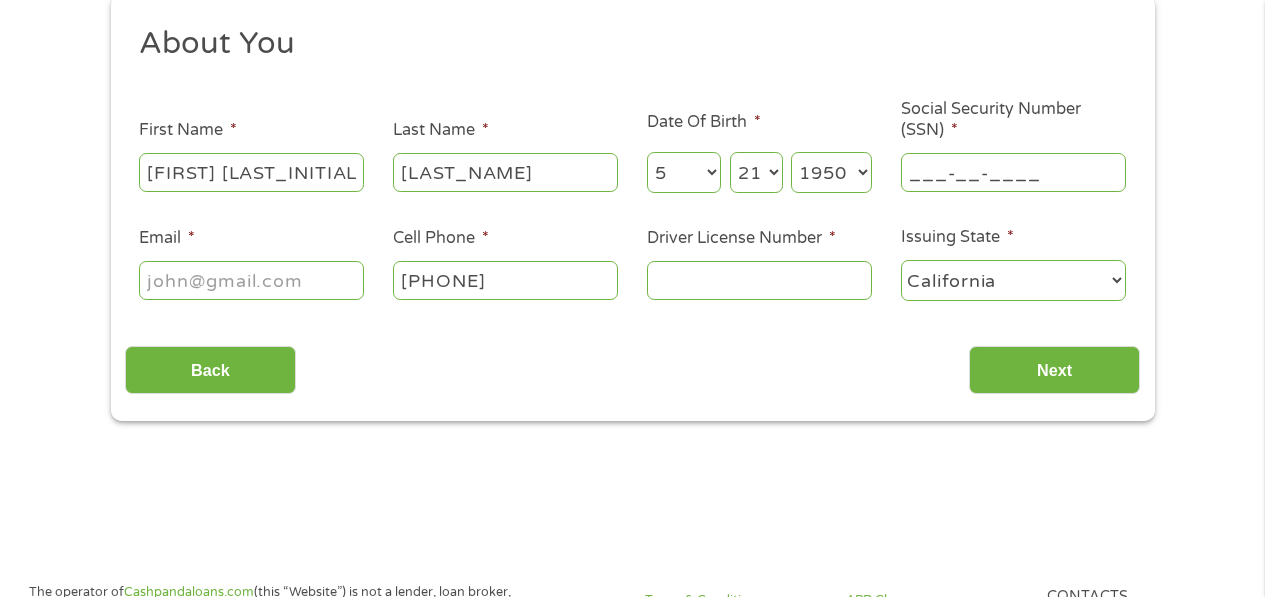 click on "___-__-____" at bounding box center (1013, 172) 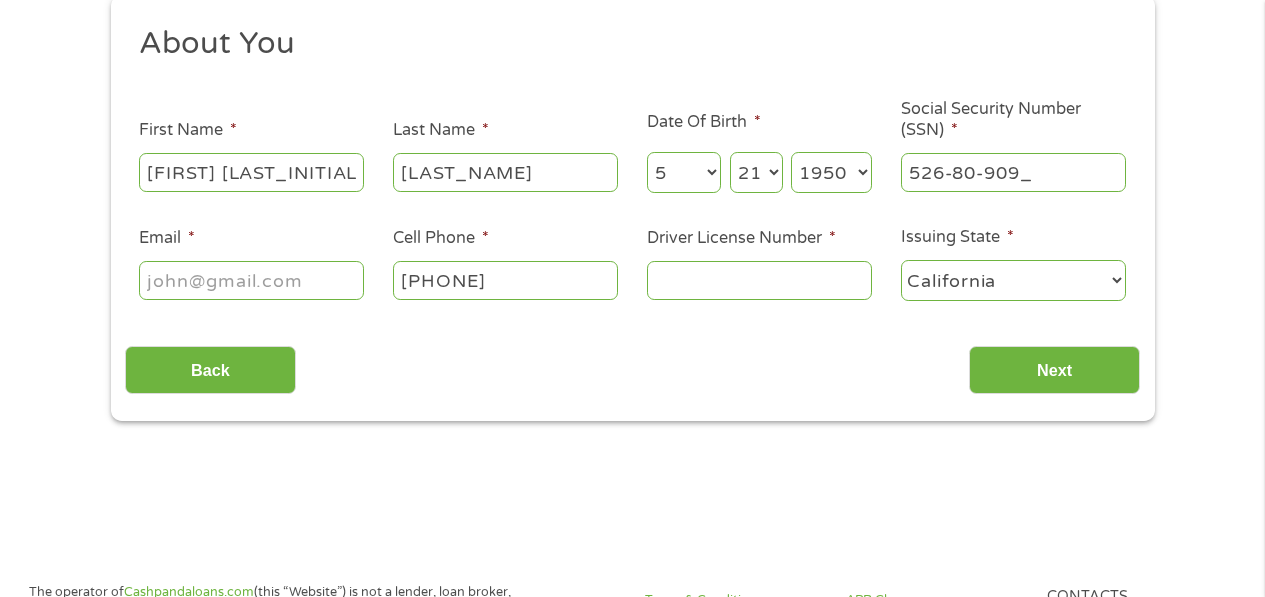 type on "526-80-9092" 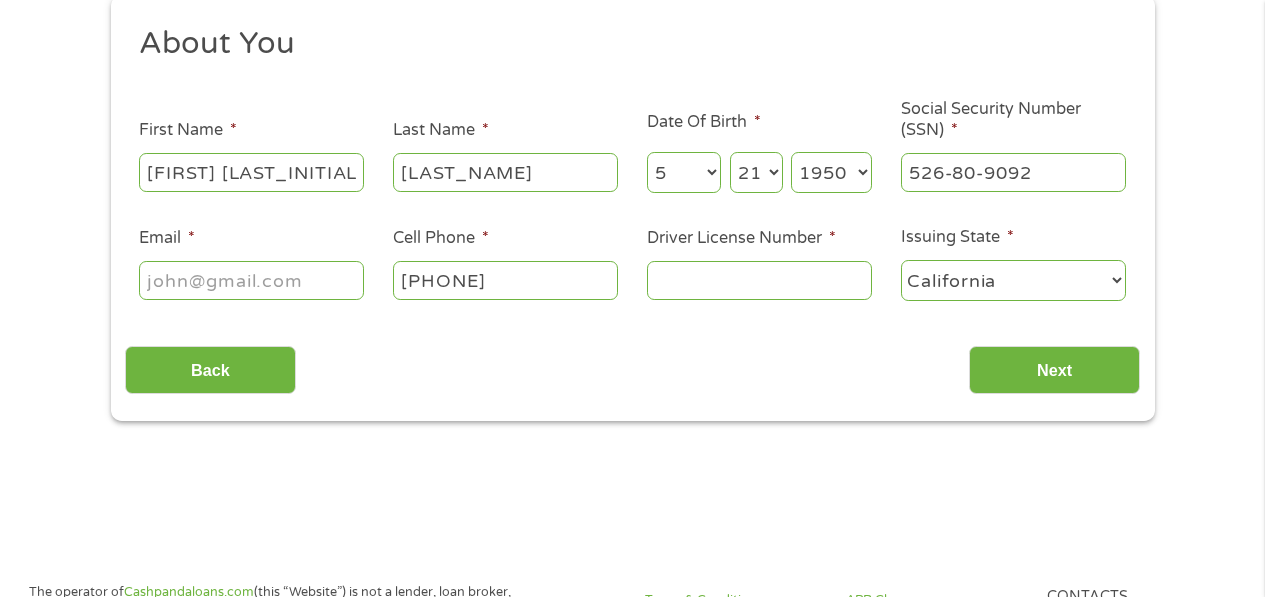 click on "Email *" at bounding box center (251, 280) 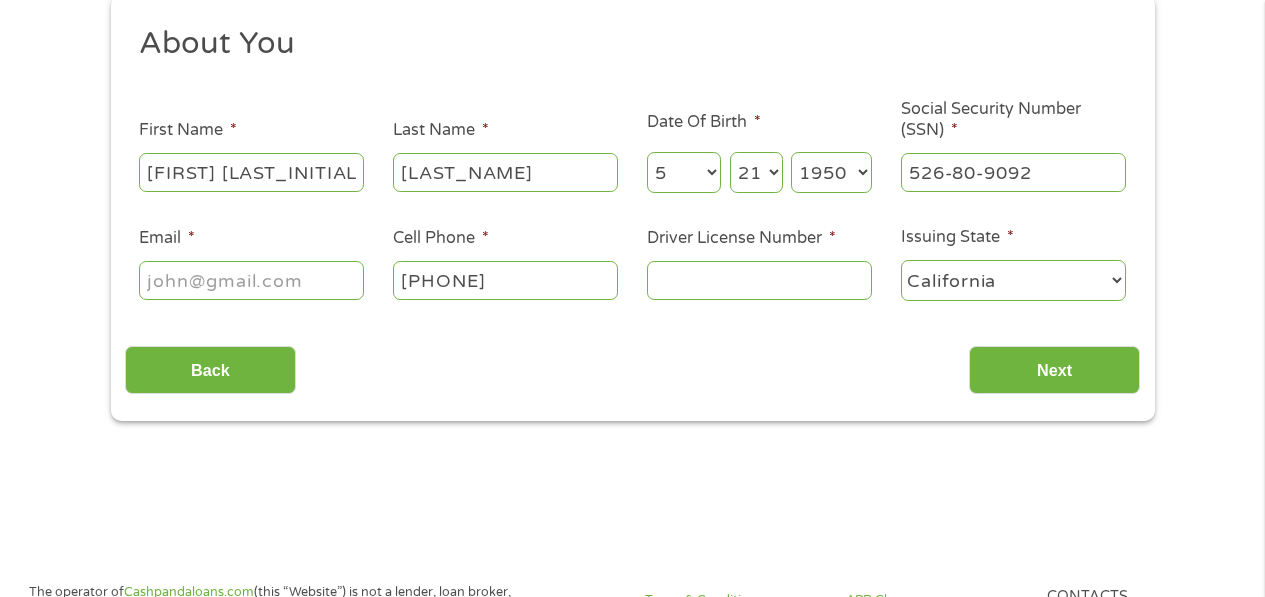 type on "[USERNAME]@example.com" 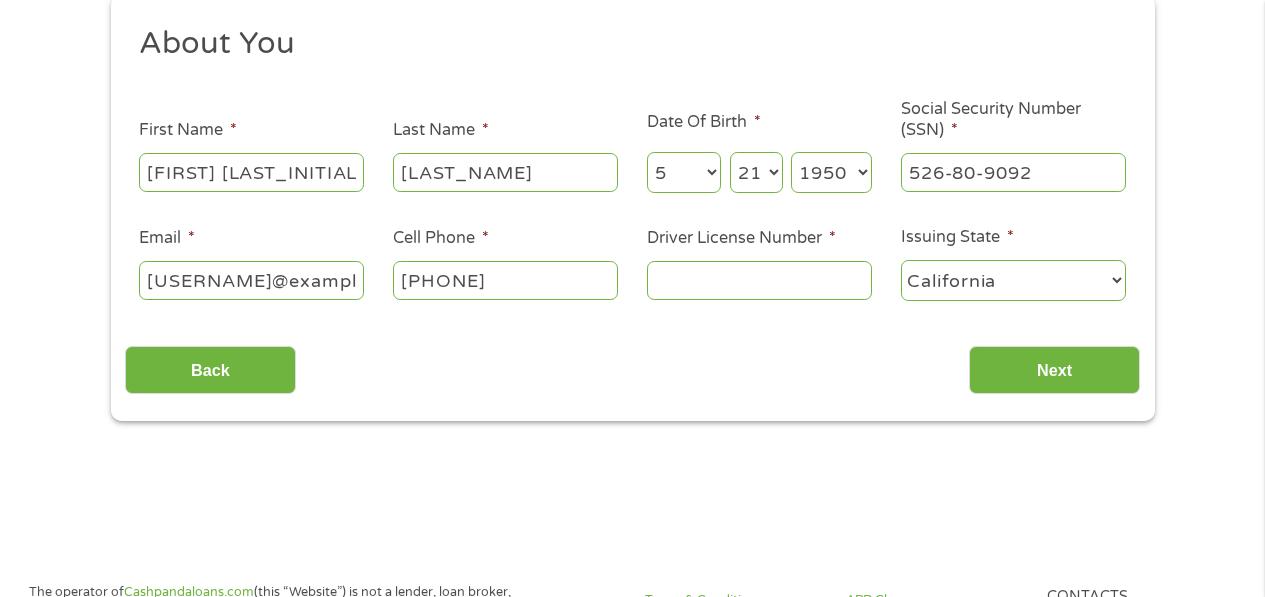 click on "[PHONE]" at bounding box center (505, 280) 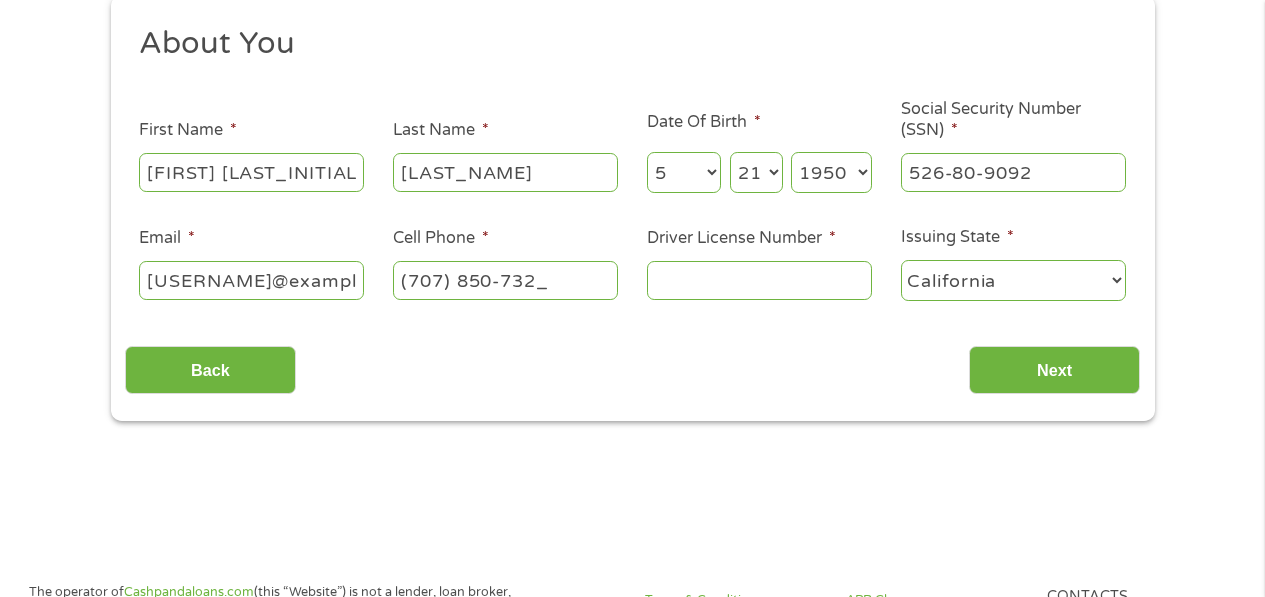 type on "(707) 850-7324" 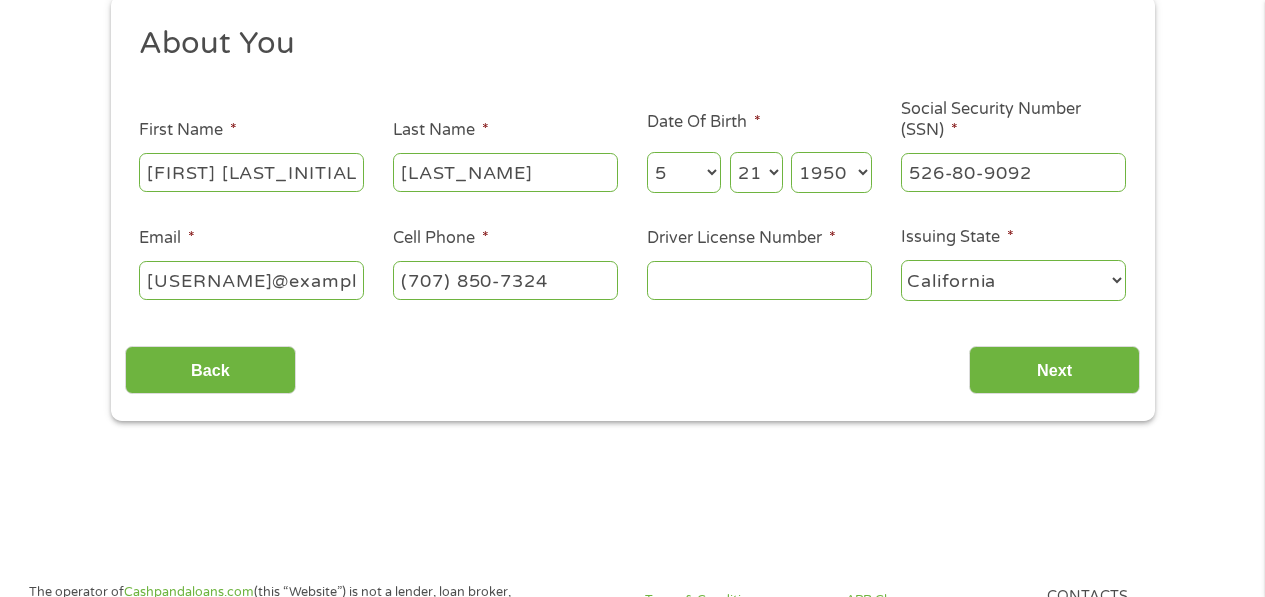 click on "Driver License Number *" at bounding box center (759, 280) 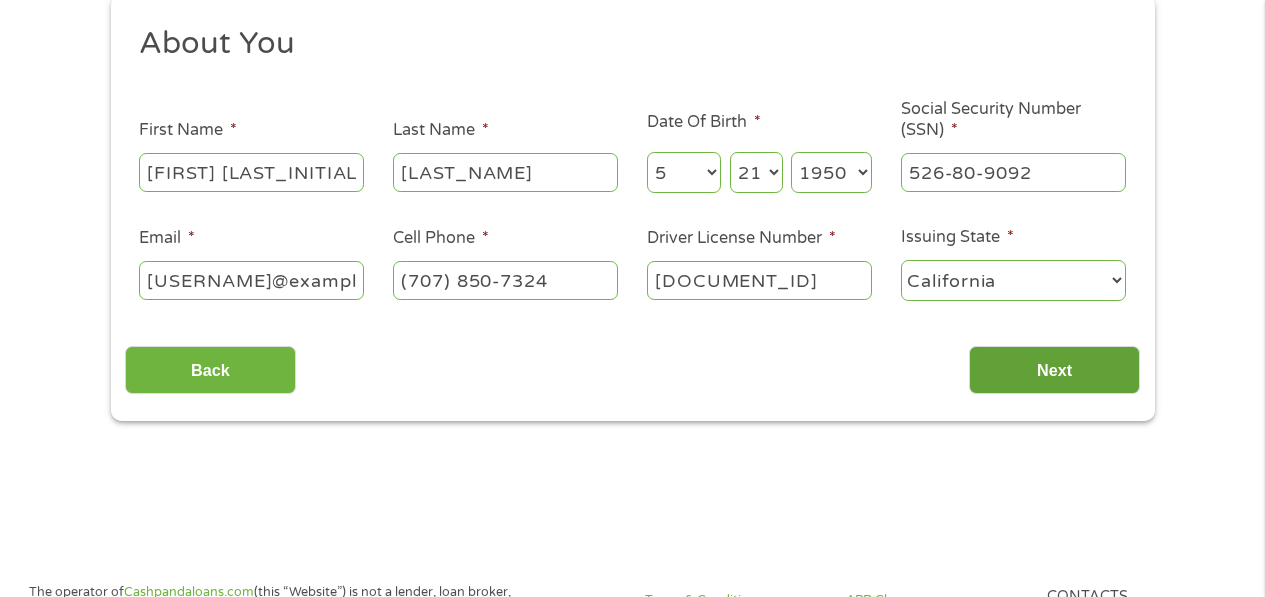 type on "[DOCUMENT_ID]" 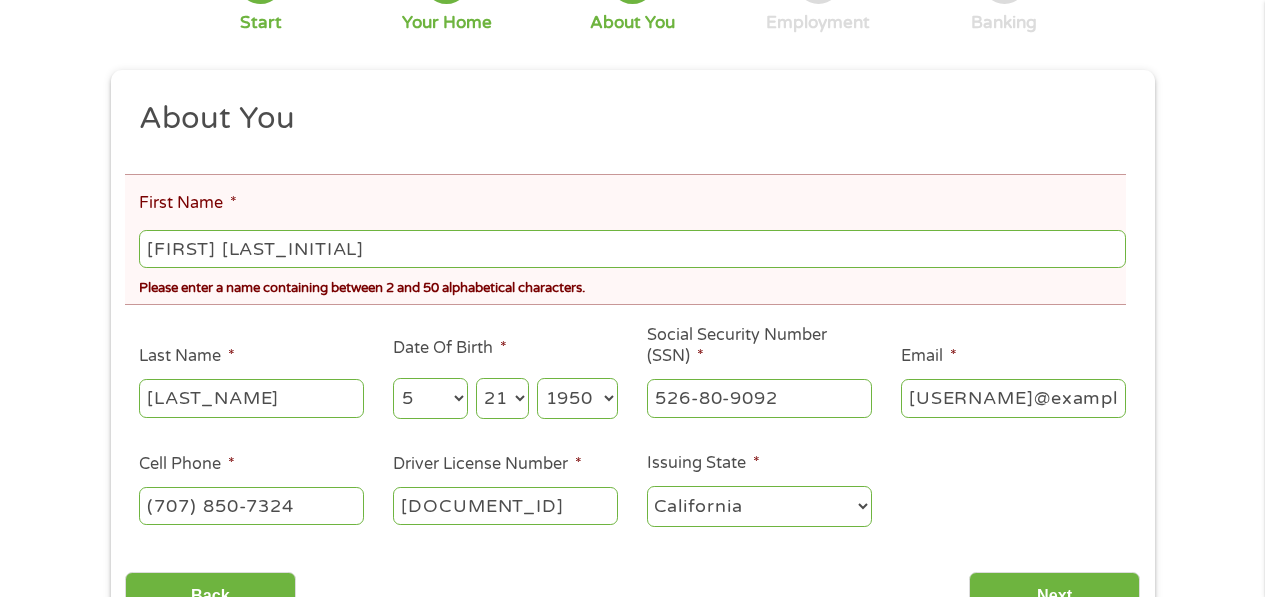 scroll, scrollTop: 61, scrollLeft: 0, axis: vertical 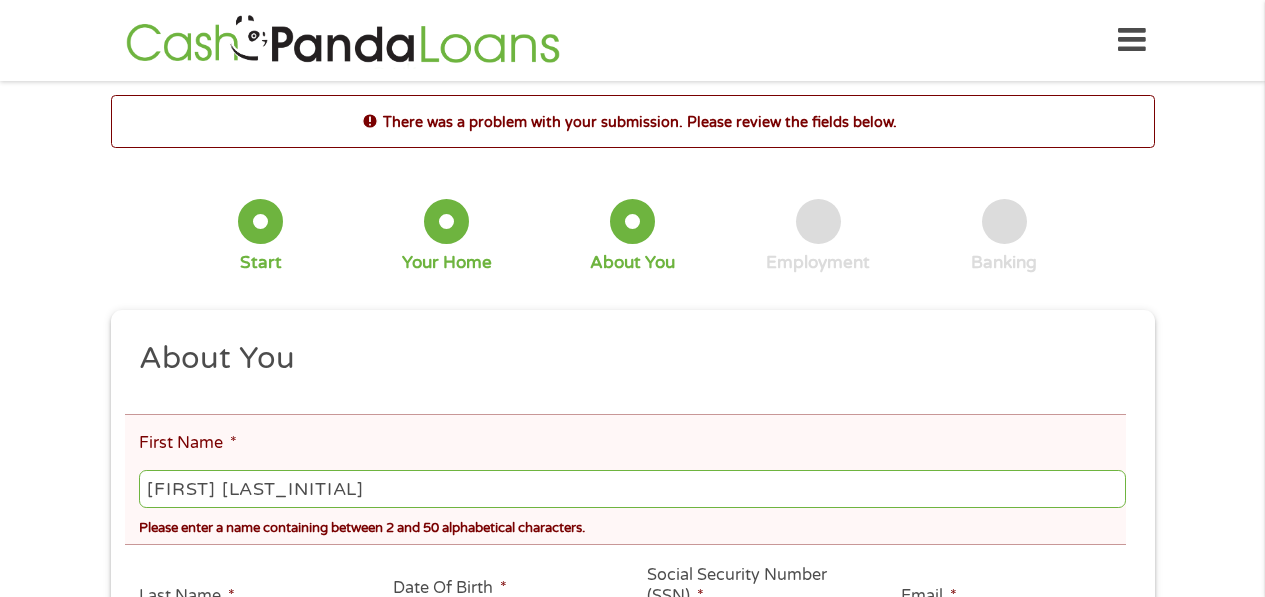 click on "[FIRST] [LAST_INITIAL]" at bounding box center [632, 489] 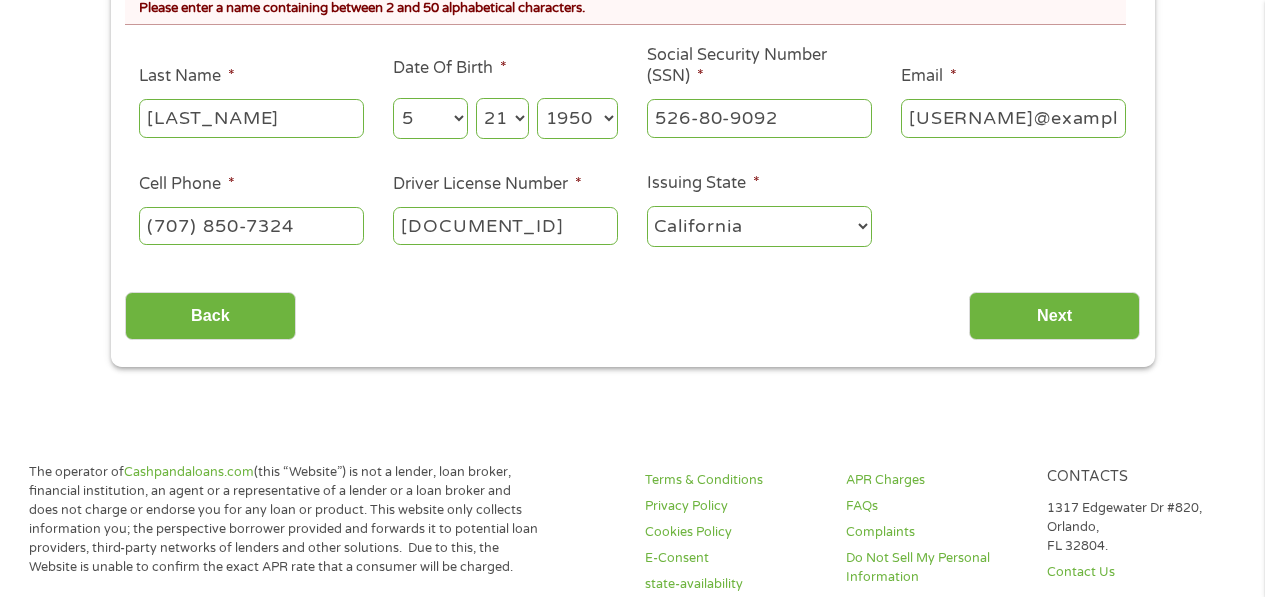 scroll, scrollTop: 589, scrollLeft: 0, axis: vertical 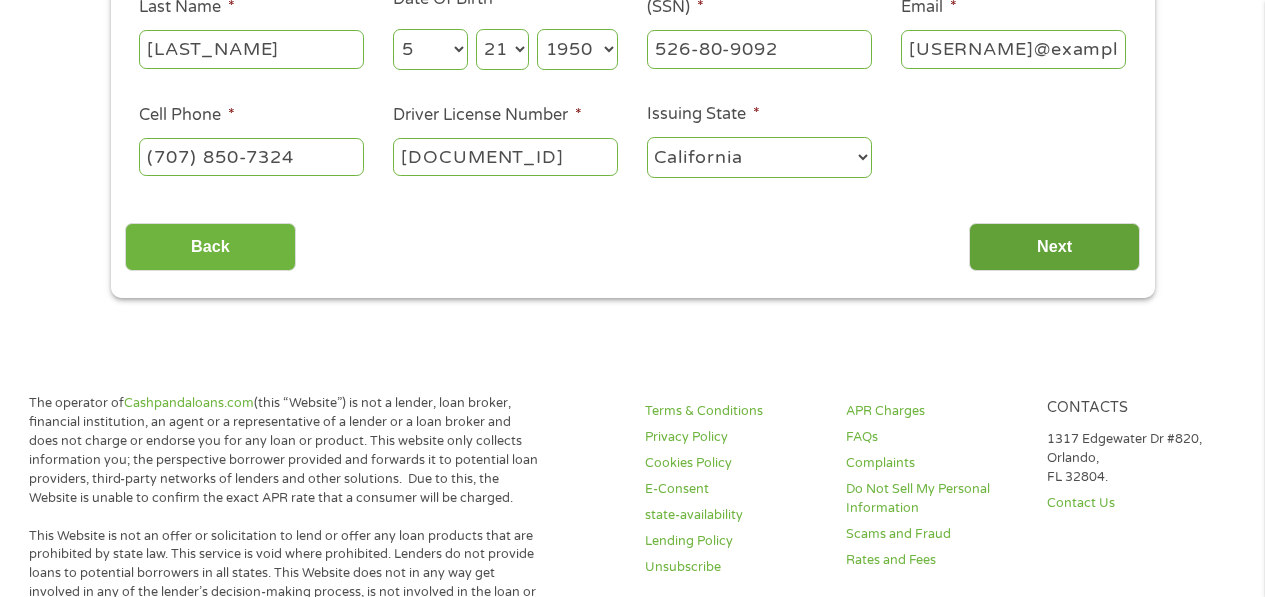 type on "[FIRST]" 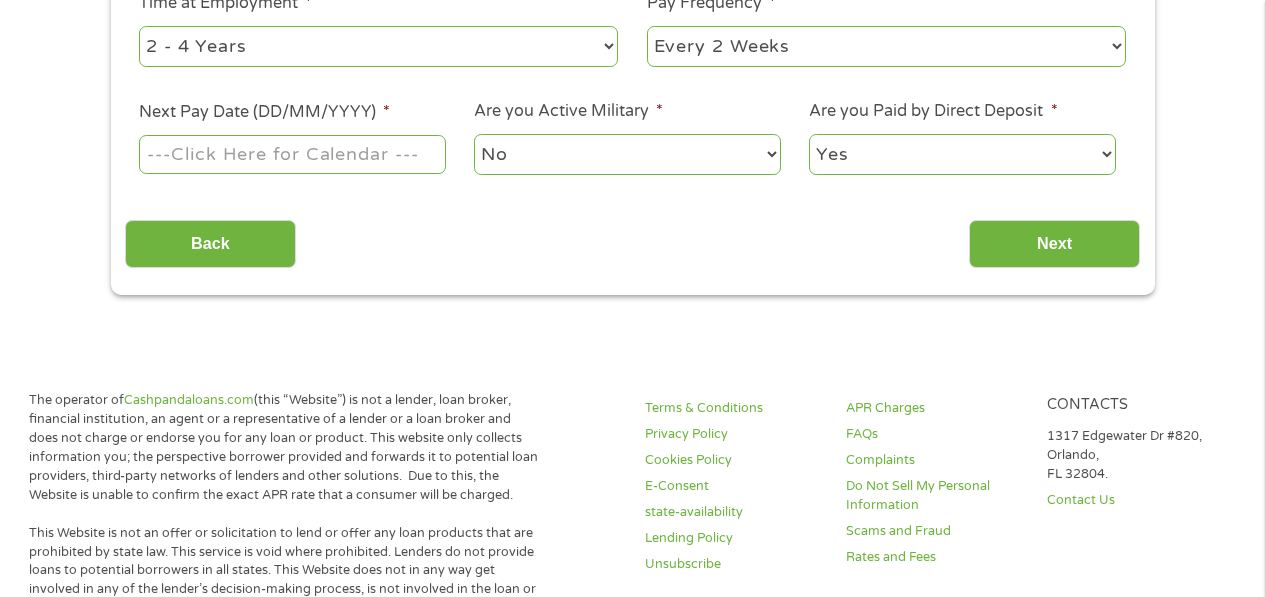 scroll, scrollTop: 132, scrollLeft: 0, axis: vertical 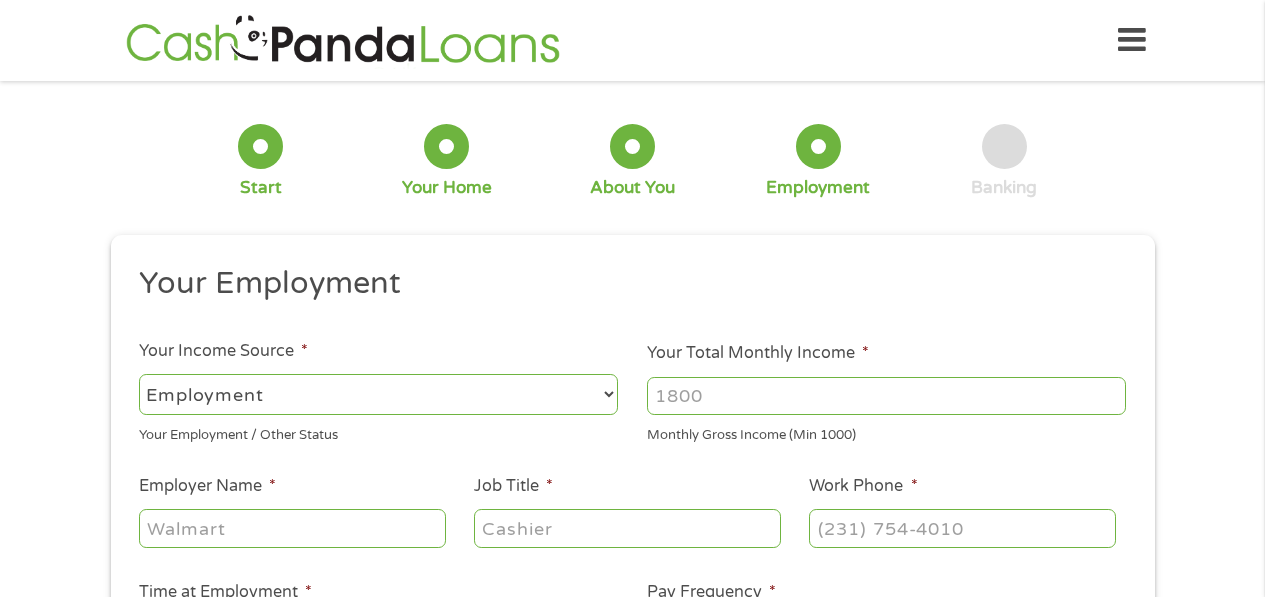 click on "--- Choose one --- Employment Self Employed Benefits" at bounding box center (378, 394) 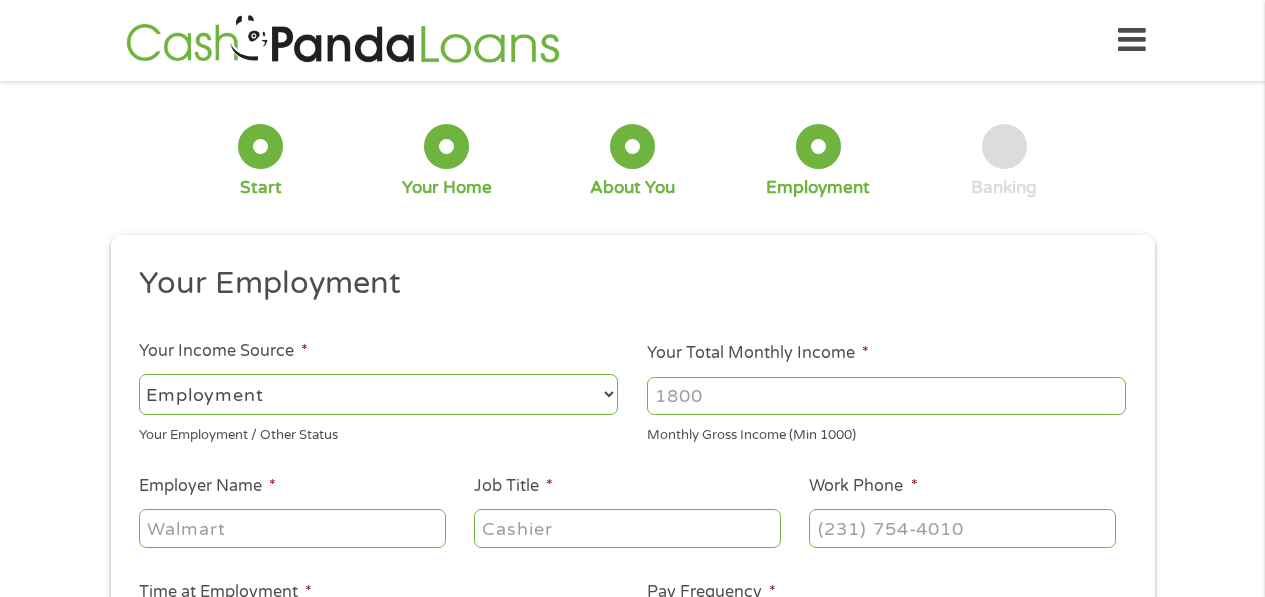 select on "selfEmployed" 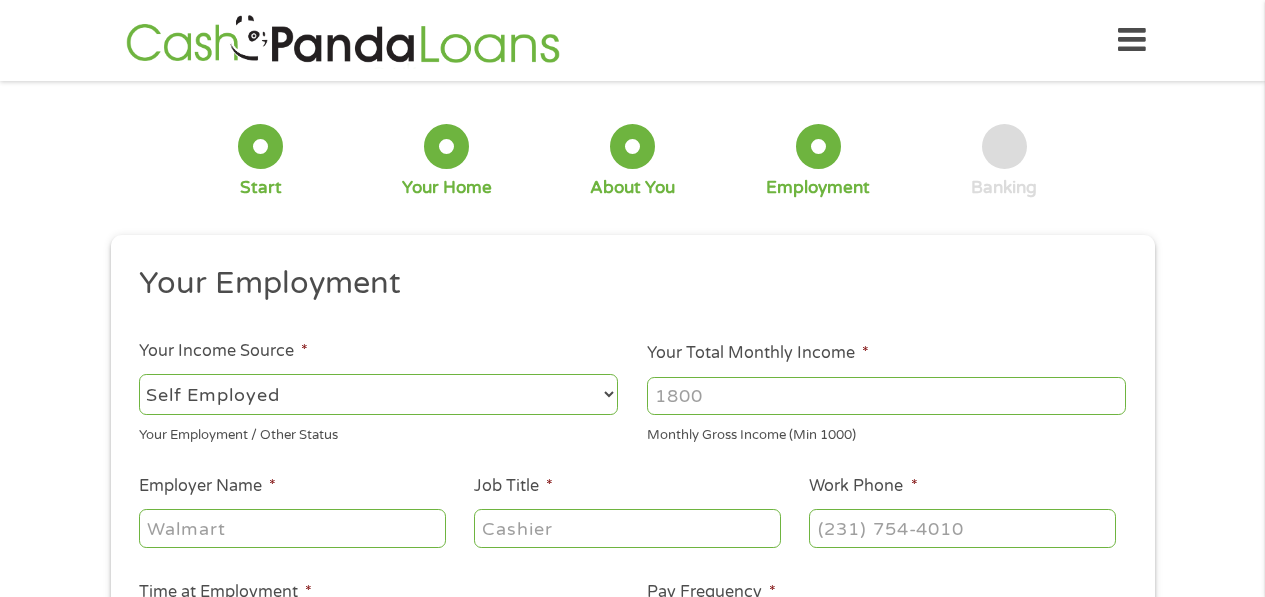 click on "--- Choose one --- Employment Self Employed Benefits" at bounding box center (378, 394) 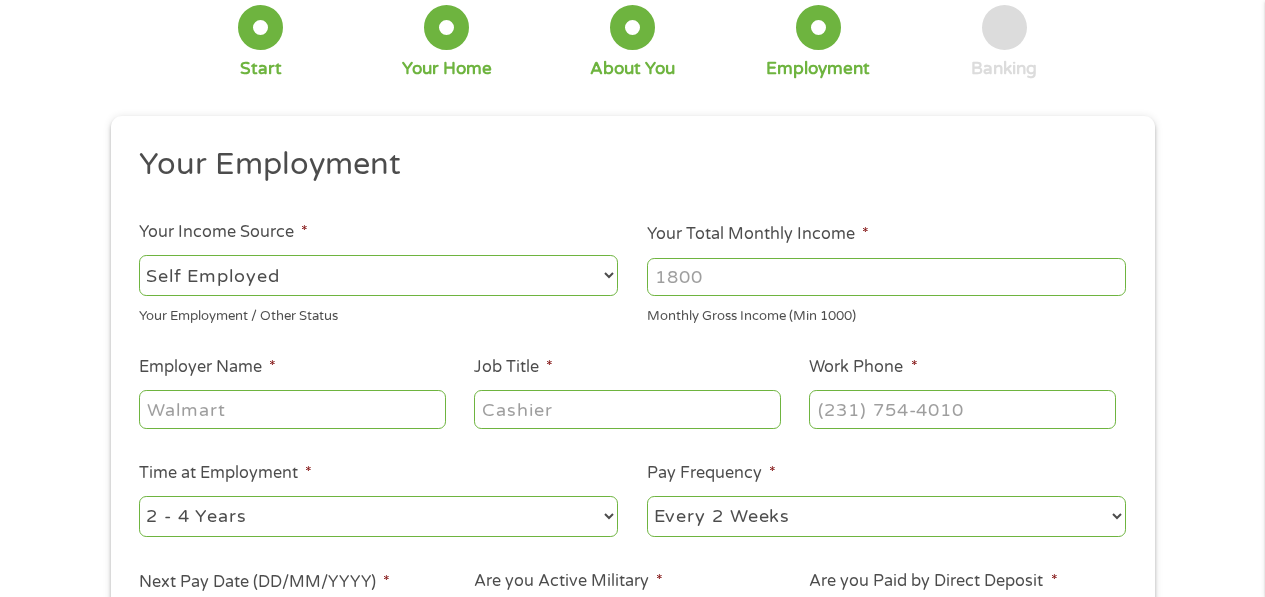 scroll, scrollTop: 196, scrollLeft: 0, axis: vertical 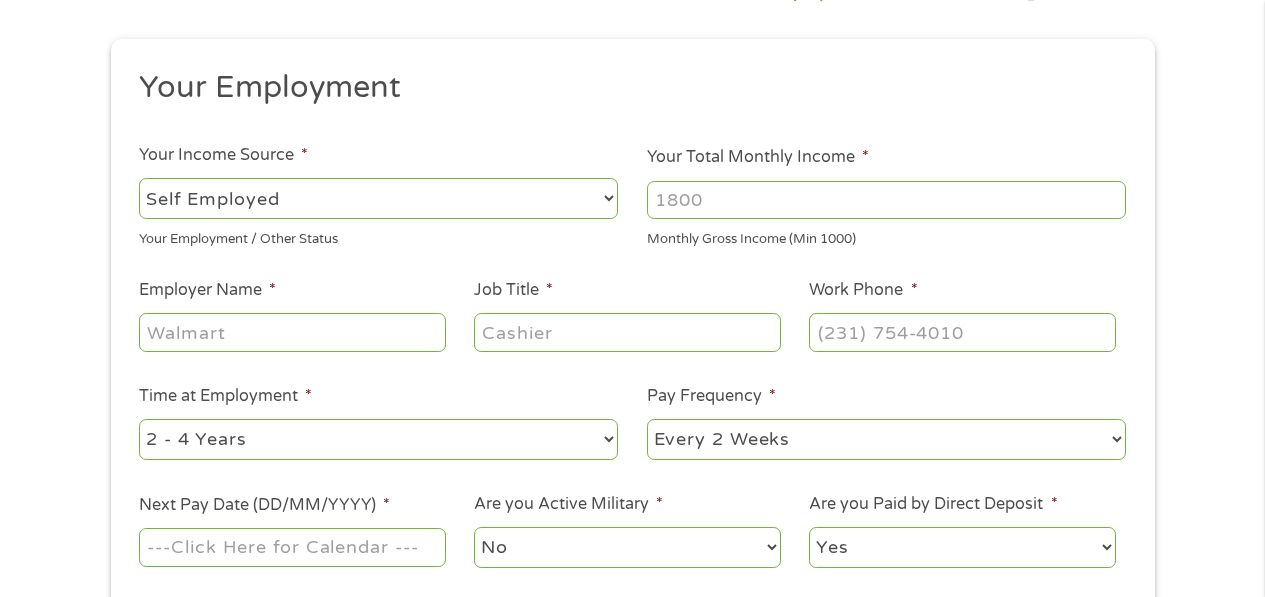 click on "Your Total Monthly Income *" at bounding box center [886, 200] 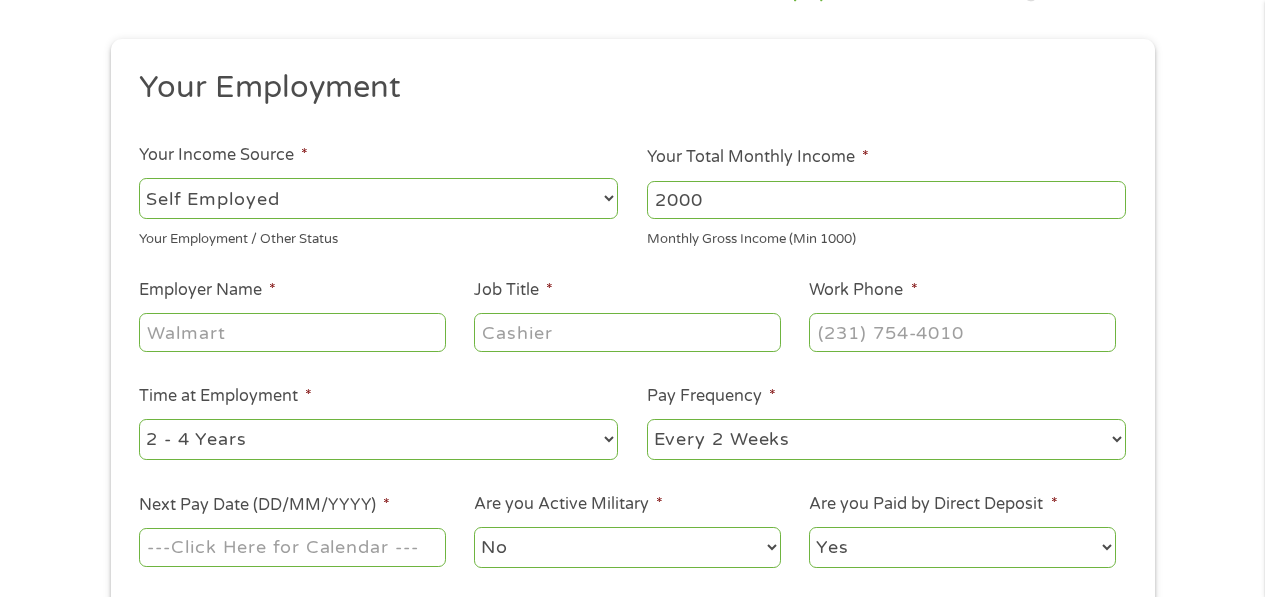 type on "2000" 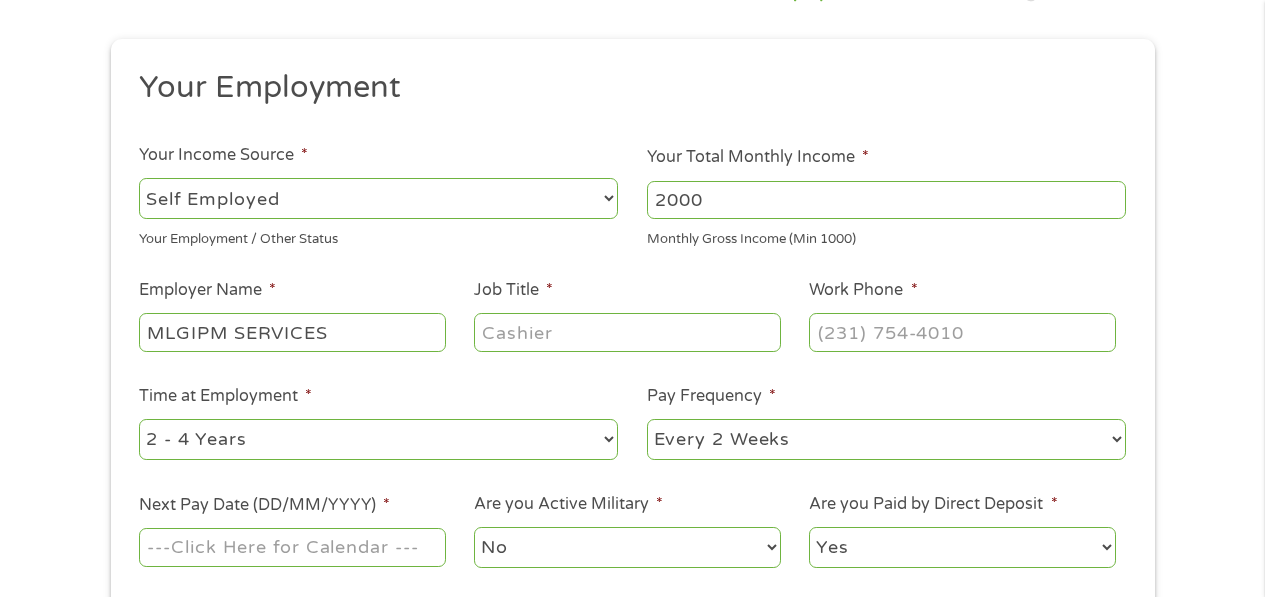 type on "MLGIPM SERVICES" 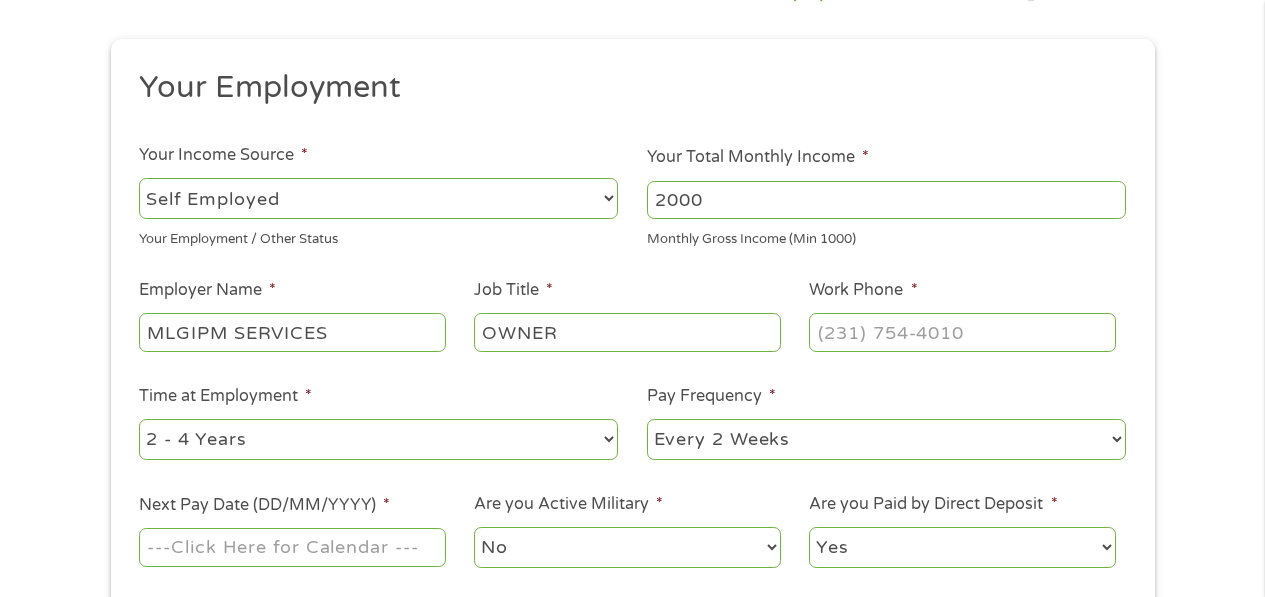 type on "OWNER" 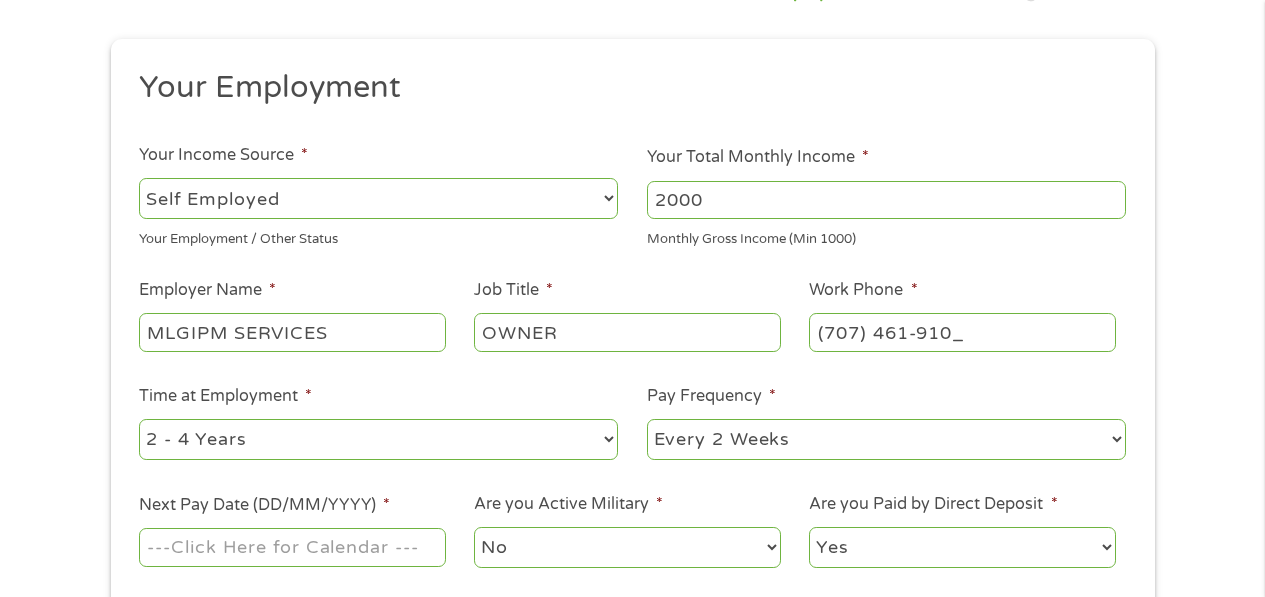 type on "(707) 461-9108" 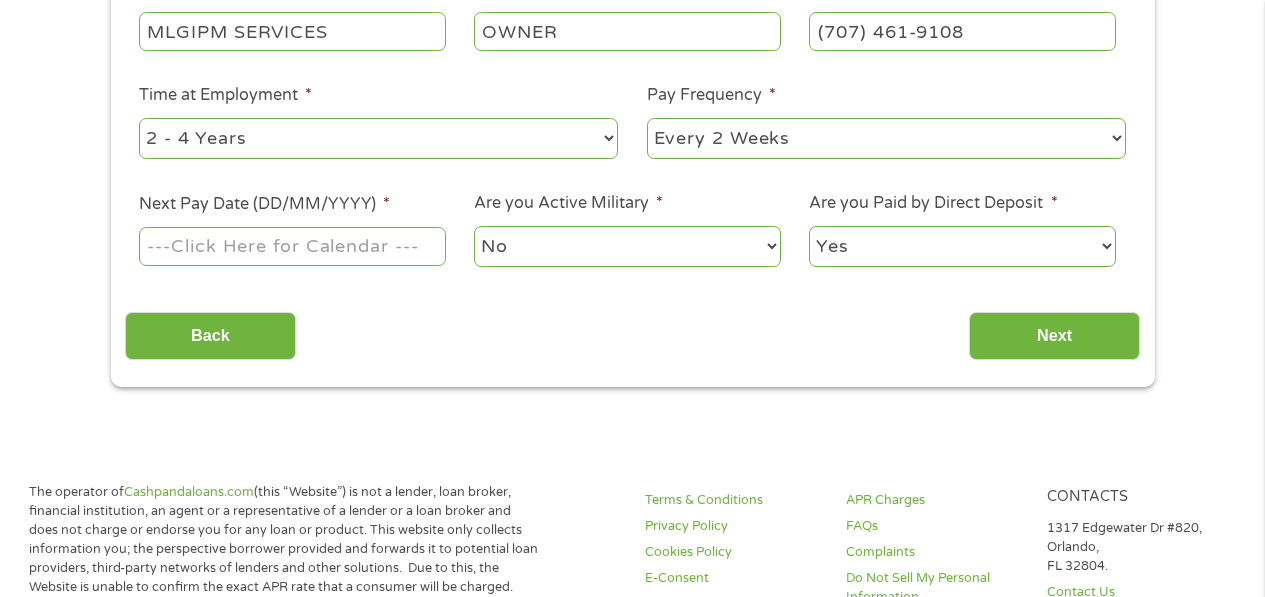 scroll, scrollTop: 515, scrollLeft: 0, axis: vertical 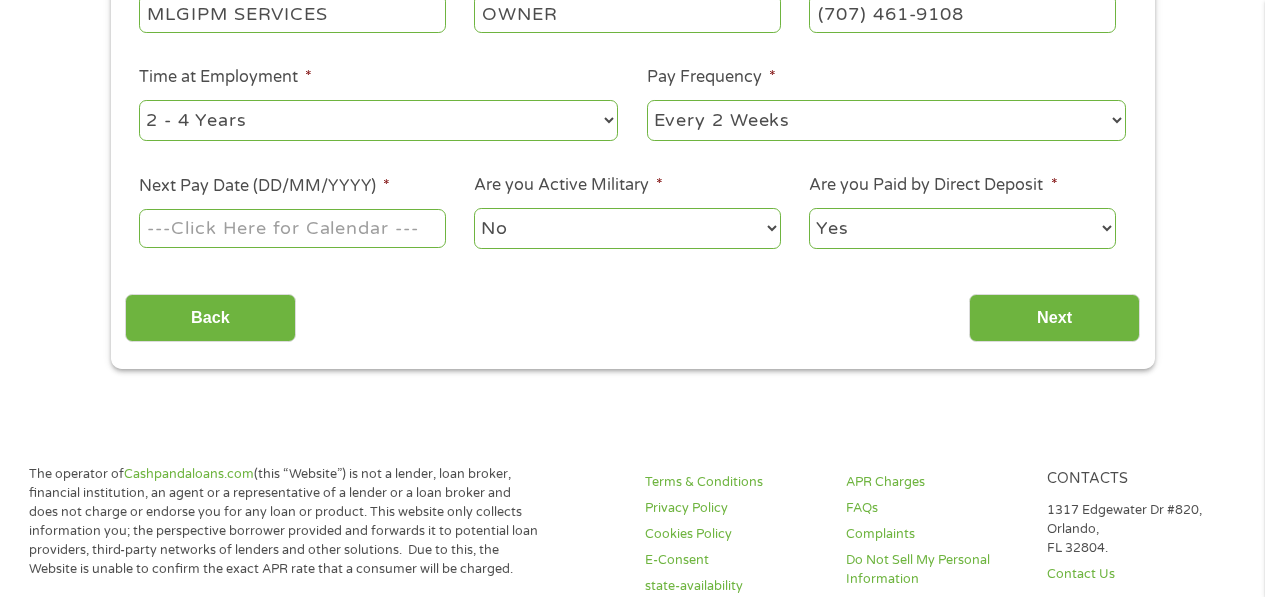 click on "--- Choose one --- 1 Year or less 1 - 2 Years 2 - 4 Years Over 4 Years" at bounding box center [378, 120] 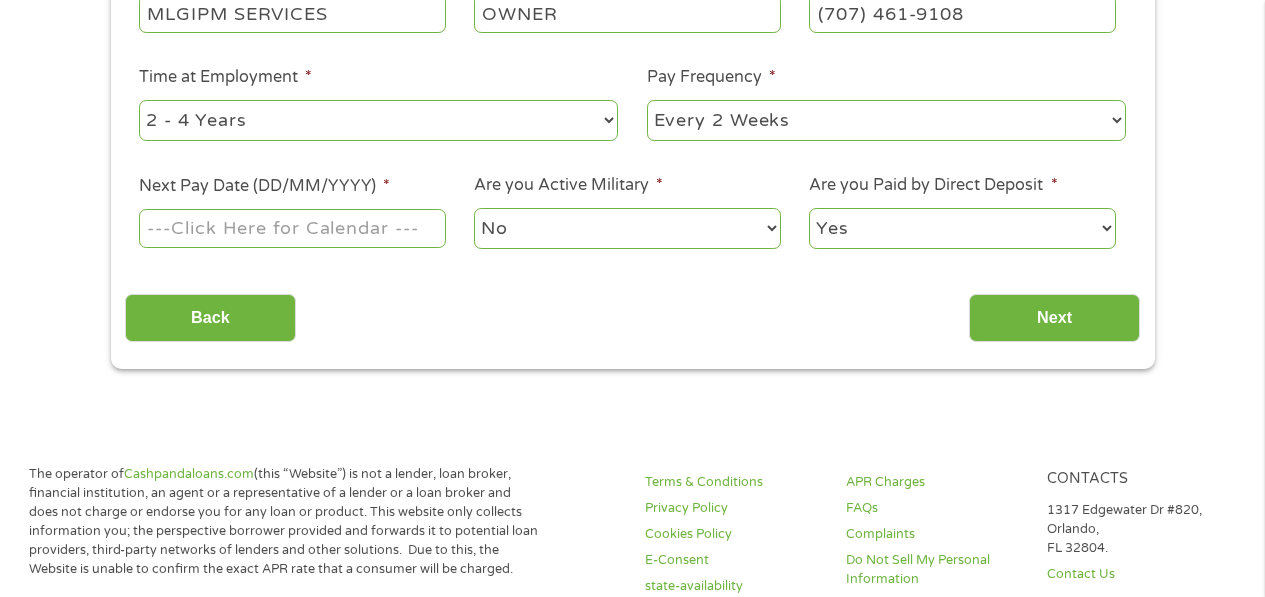 select on "60months" 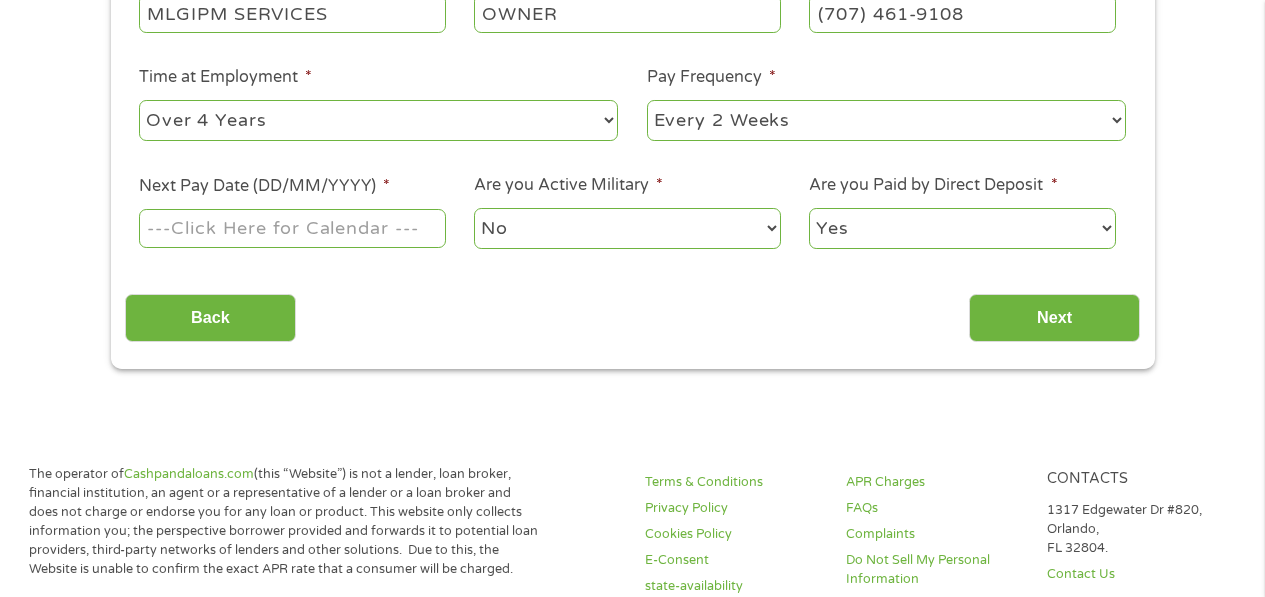 click on "--- Choose one --- 1 Year or less 1 - 2 Years 2 - 4 Years Over 4 Years" at bounding box center (378, 120) 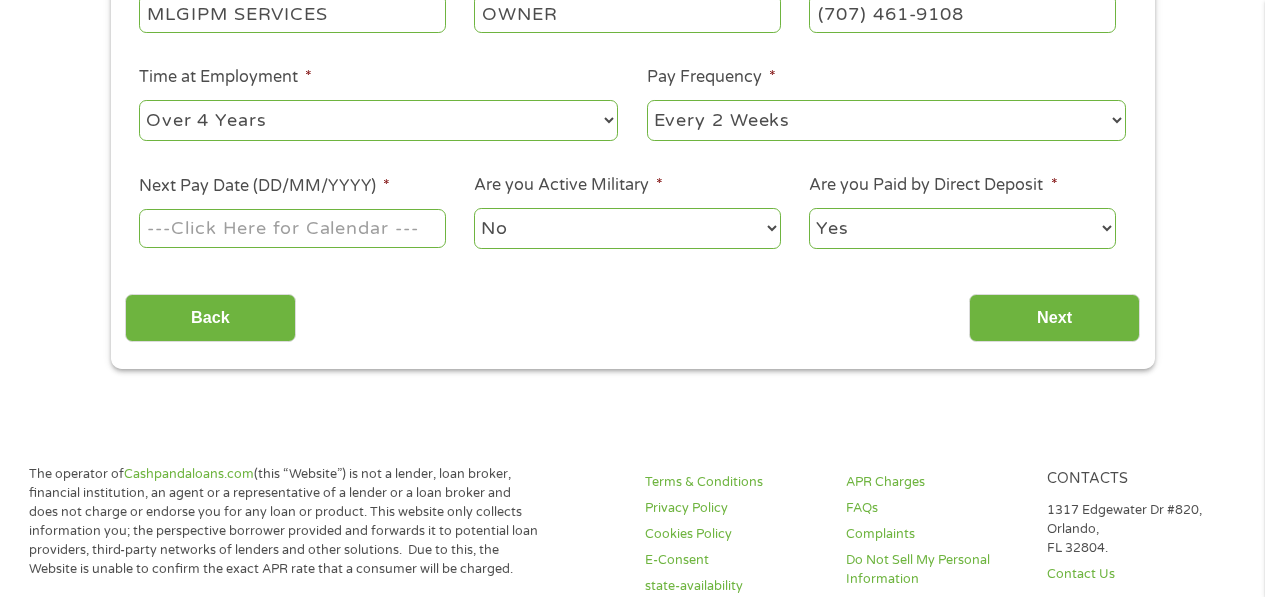 click on "--- Choose one --- Every 2 Weeks Every Week Monthly Semi-Monthly" at bounding box center [886, 120] 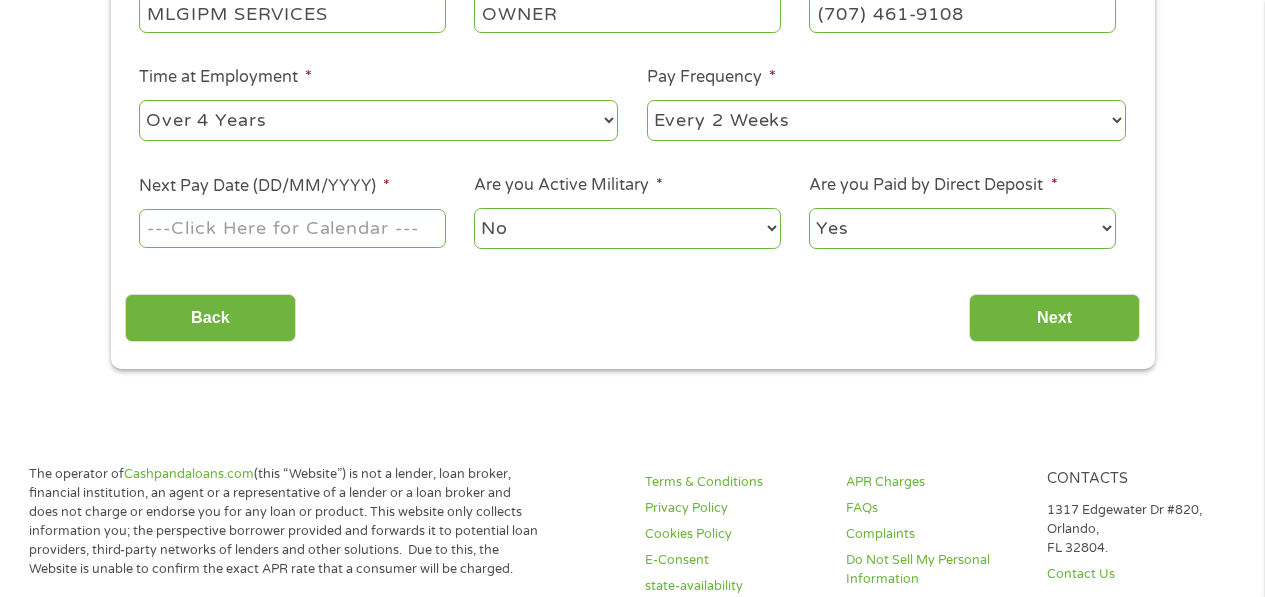 select on "monthly" 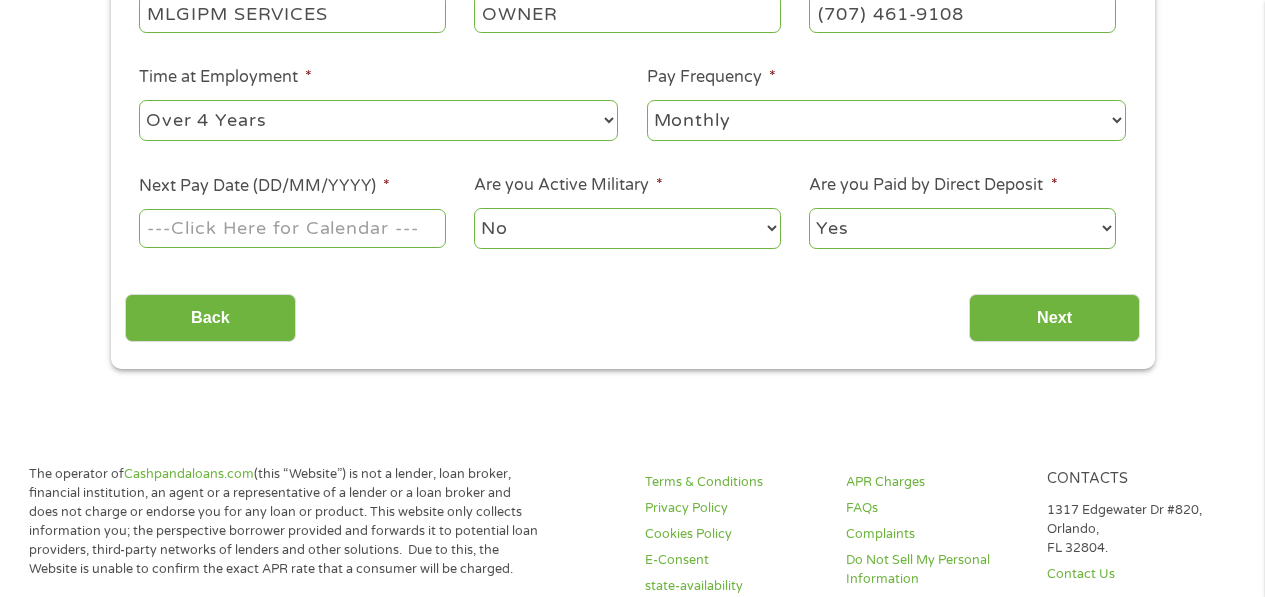 click on "--- Choose one --- Every 2 Weeks Every Week Monthly Semi-Monthly" at bounding box center [886, 120] 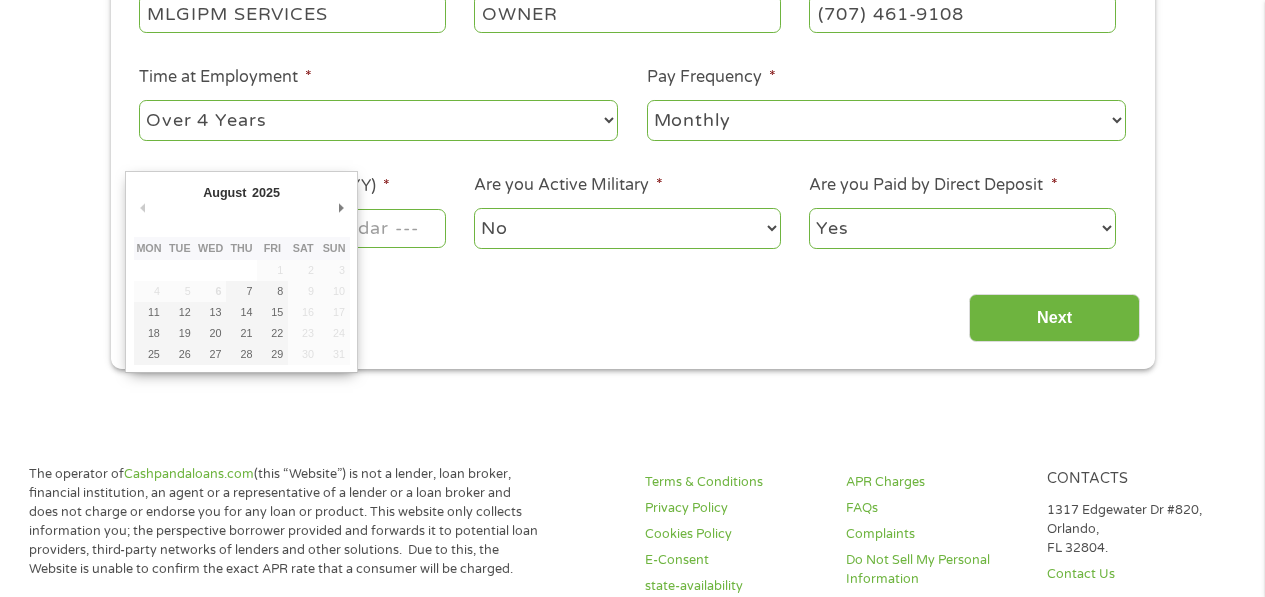 click on "Next Pay Date (DD/MM/YYYY) *" at bounding box center (292, 228) 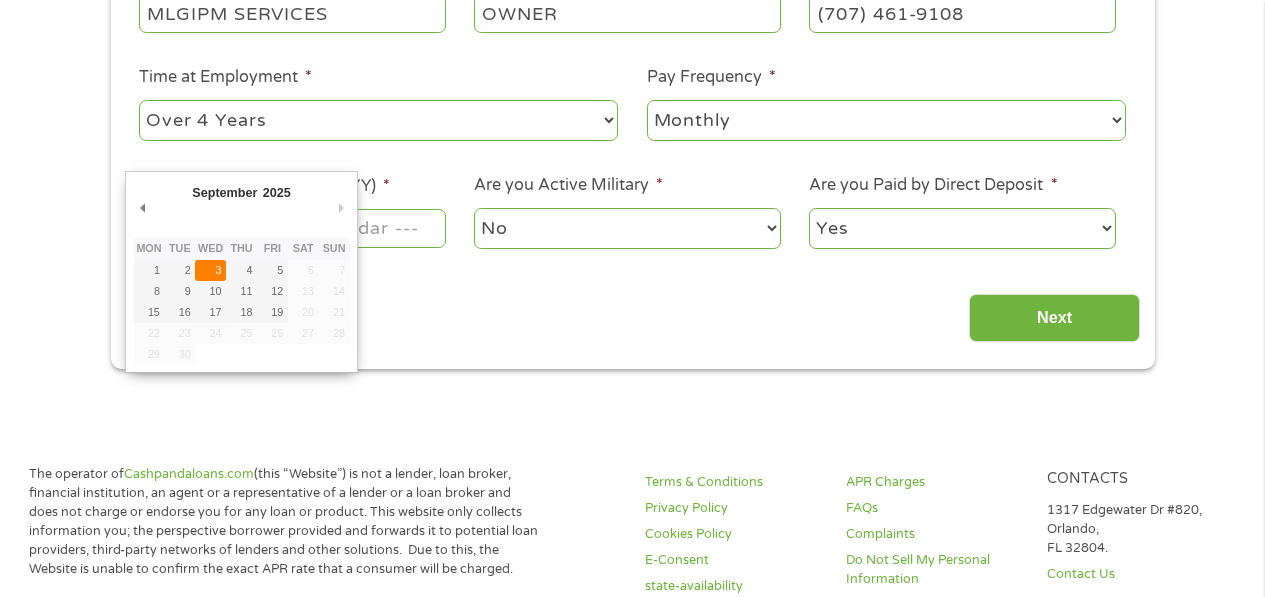type on "03/09/2025" 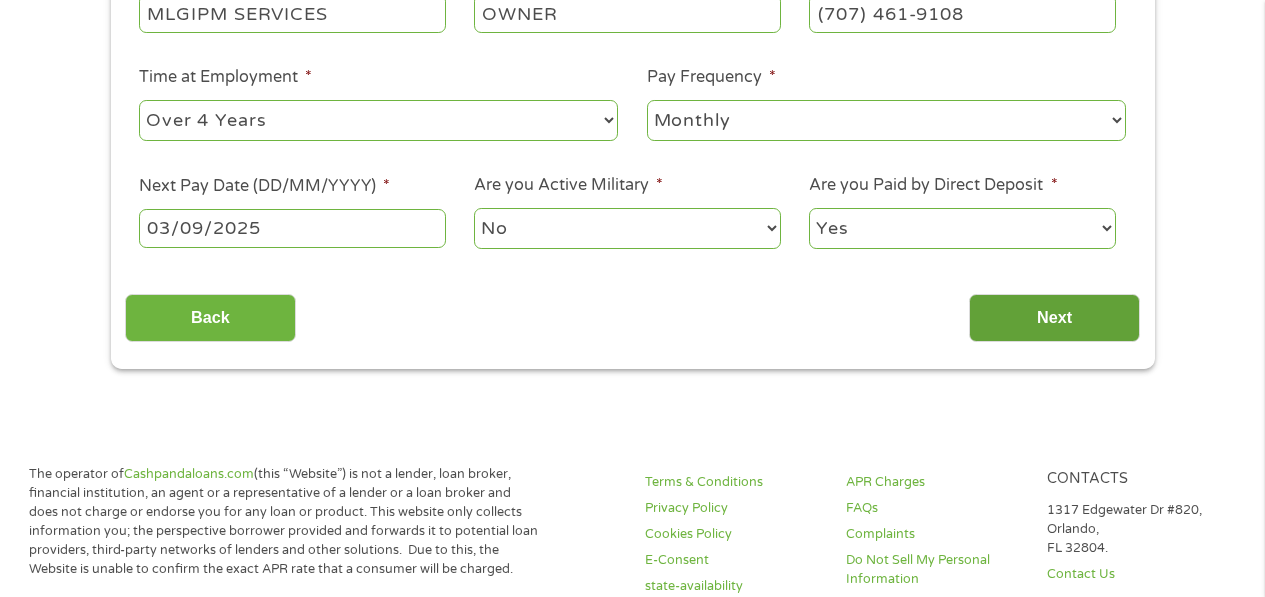 click on "Next" at bounding box center (1054, 318) 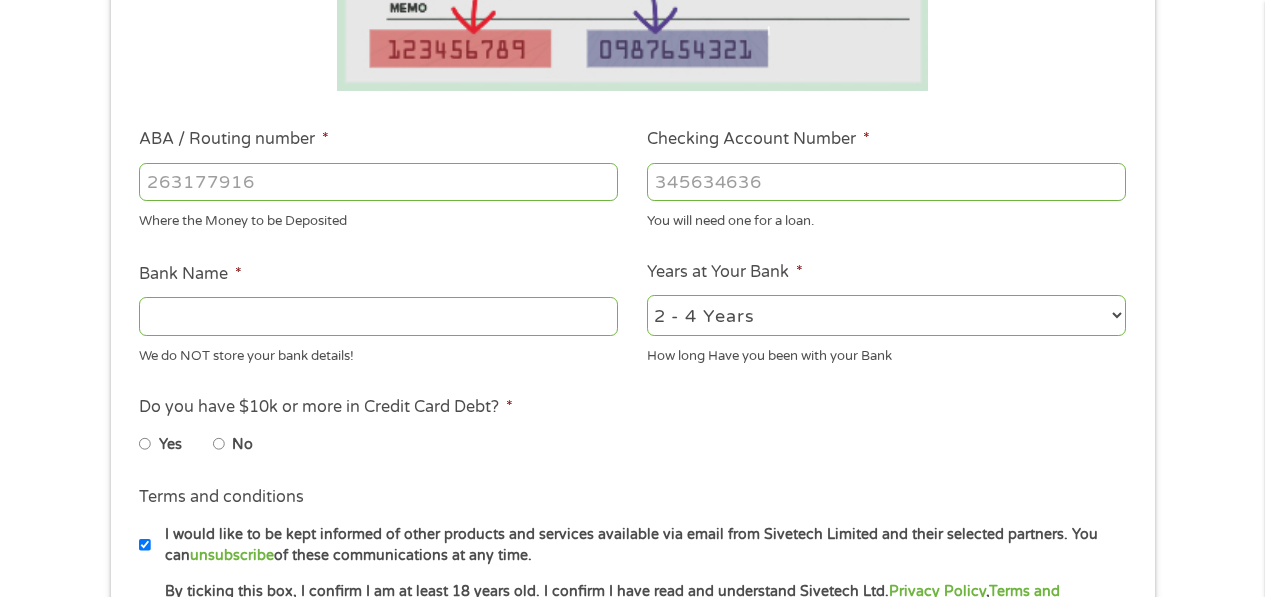 scroll, scrollTop: 36, scrollLeft: 0, axis: vertical 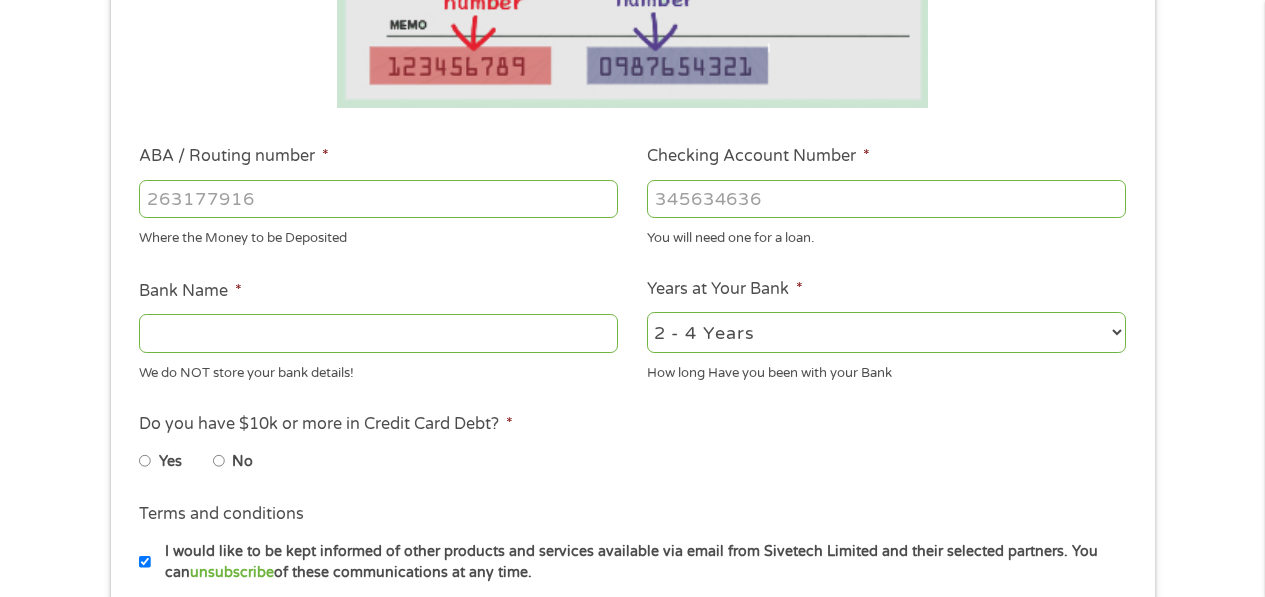 click on "ABA / Routing number *" at bounding box center [378, 199] 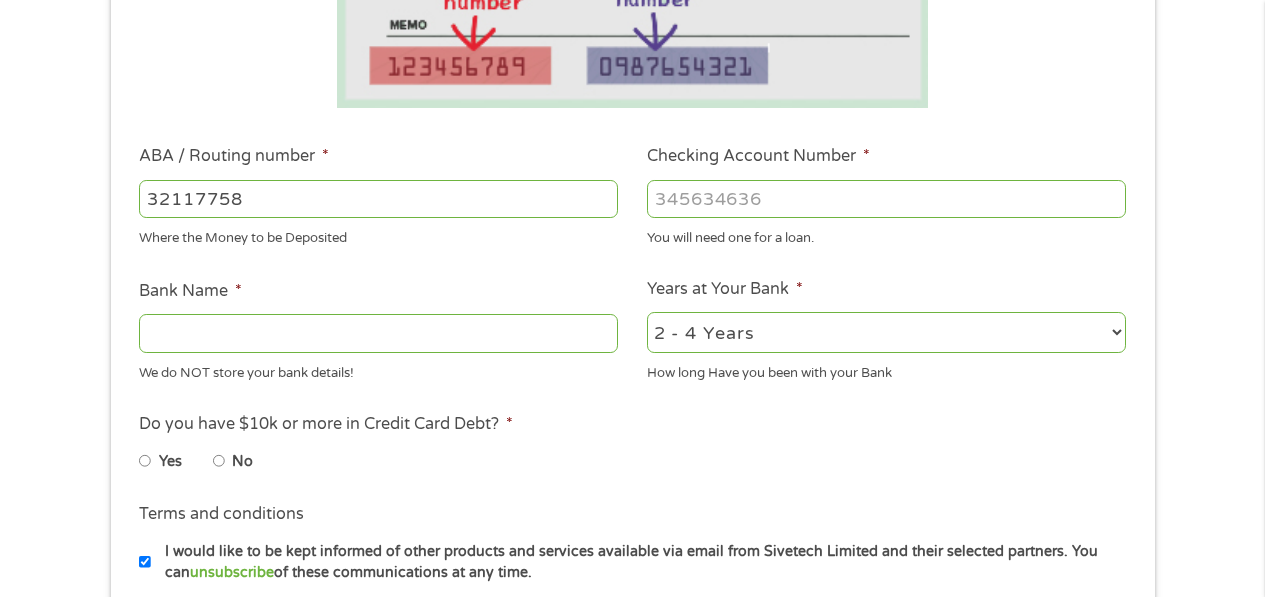 type on "[ACCOUNT_NUMBER]" 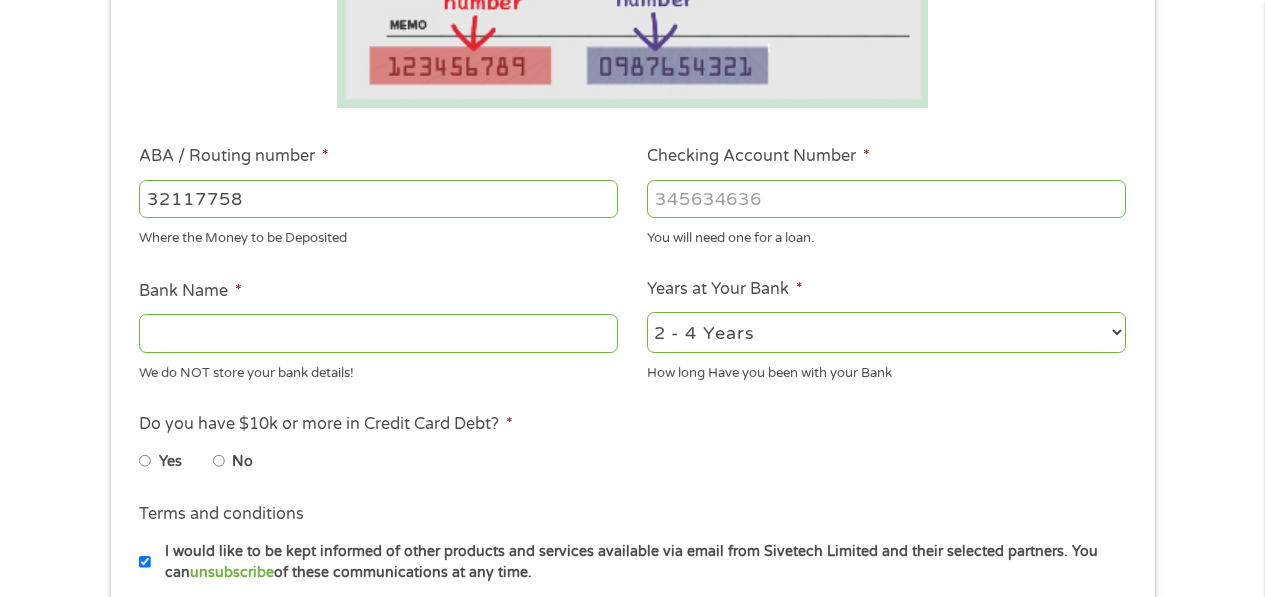 type on "REDWOOD CREDIT UNION" 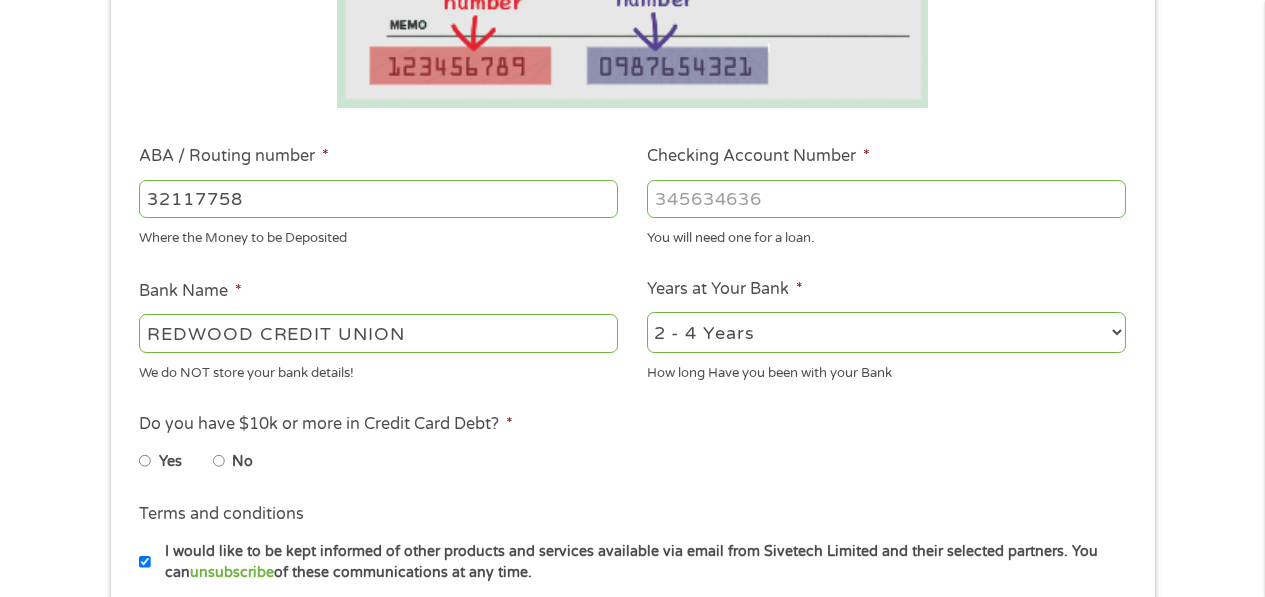 type on "[ACCOUNT_NUMBER]" 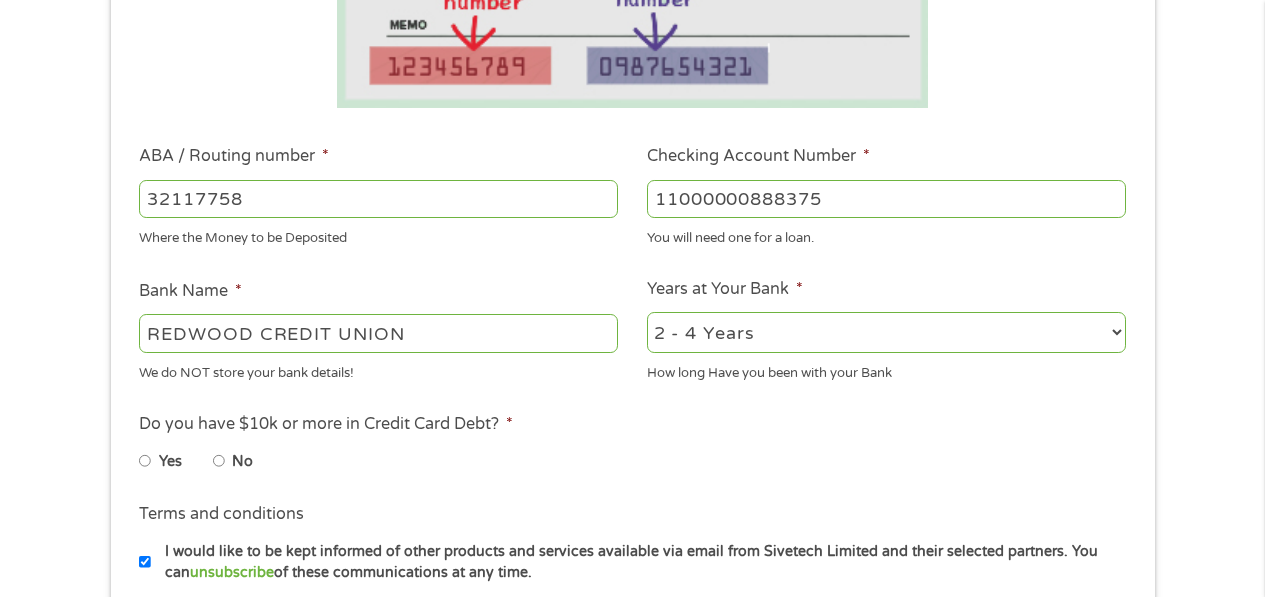 type on "11000000888375" 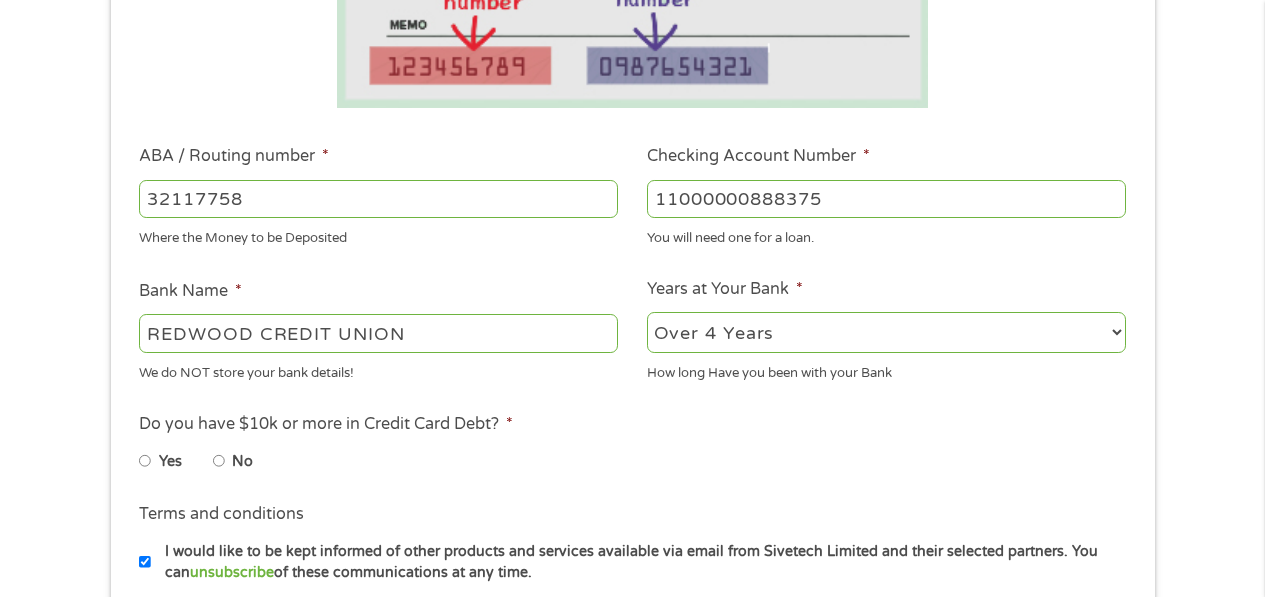 click on "2 - 4 Years 6 - 12 Months 1 - 2 Years Over 4 Years" at bounding box center [886, 332] 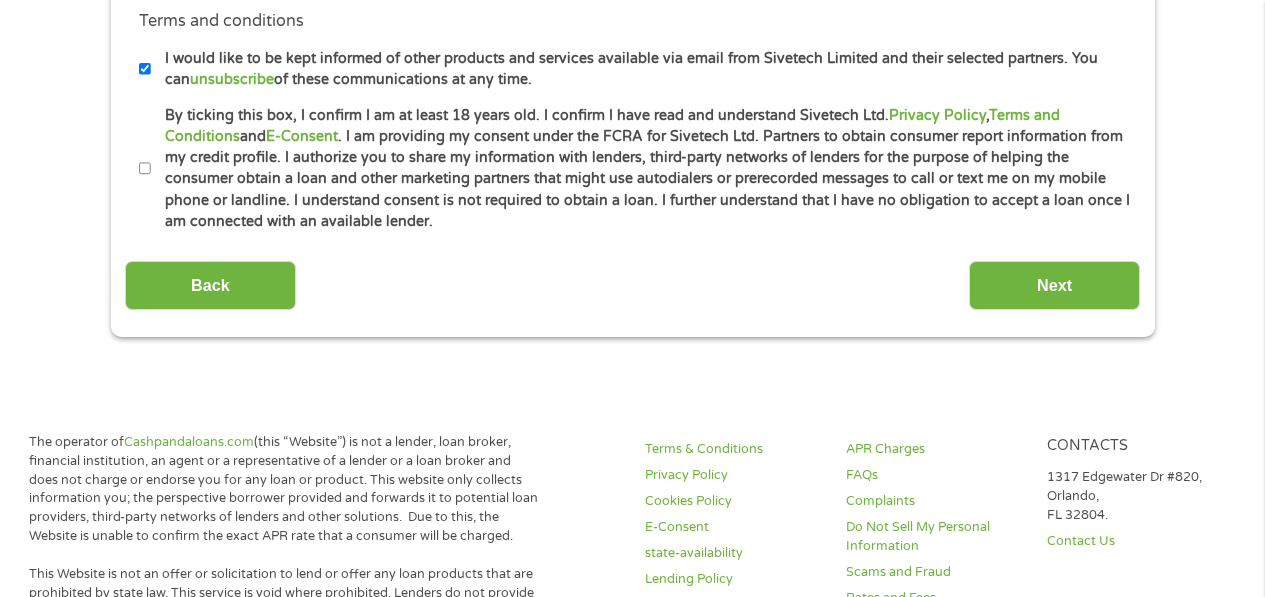 scroll, scrollTop: 1065, scrollLeft: 0, axis: vertical 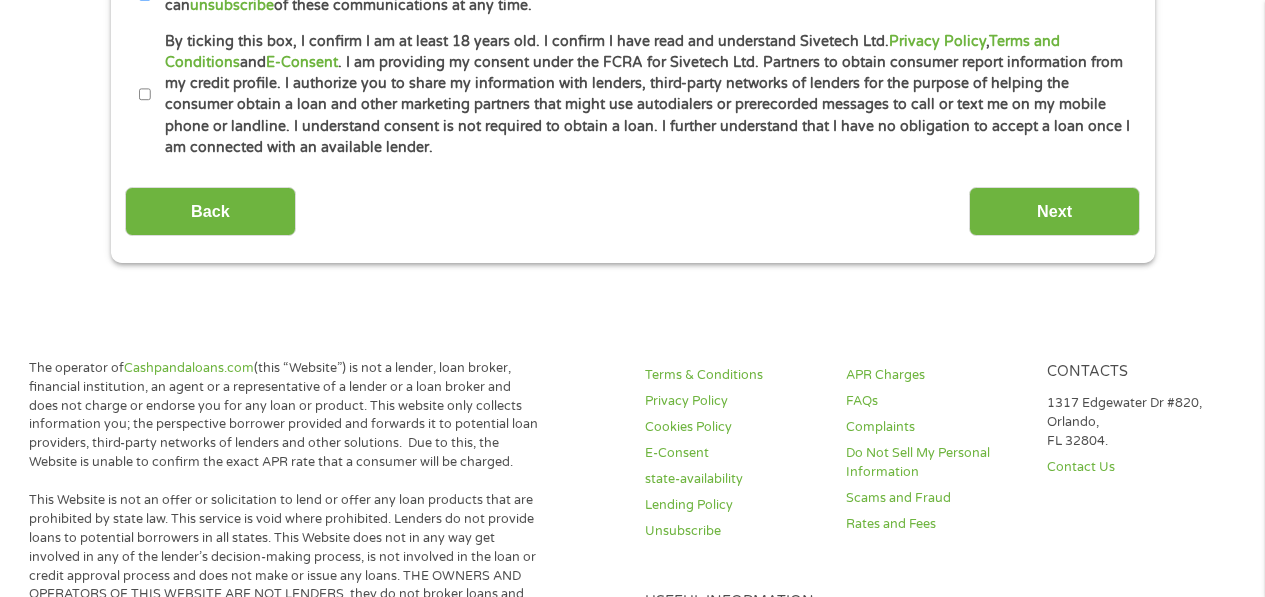 click on "By ticking this box, I confirm I am at least 18 years old. I confirm I have read and understand Sivetech Ltd.  Privacy Policy ,  Terms and Conditions  and  E-Consent . I am providing my consent under the FCRA for Sivetech Ltd. Partners to obtain consumer report information from my credit profile. I authorize you to share my information with lenders, third-party networks of lenders for the purpose of helping the consumer obtain a loan and other marketing partners that might use autodialers or prerecorded messages to call or text me on my mobile phone or landline. I understand consent is not required to obtain a loan. I further understand that I have no obligation to accept a loan once I am connected with an available lender." at bounding box center [145, 95] 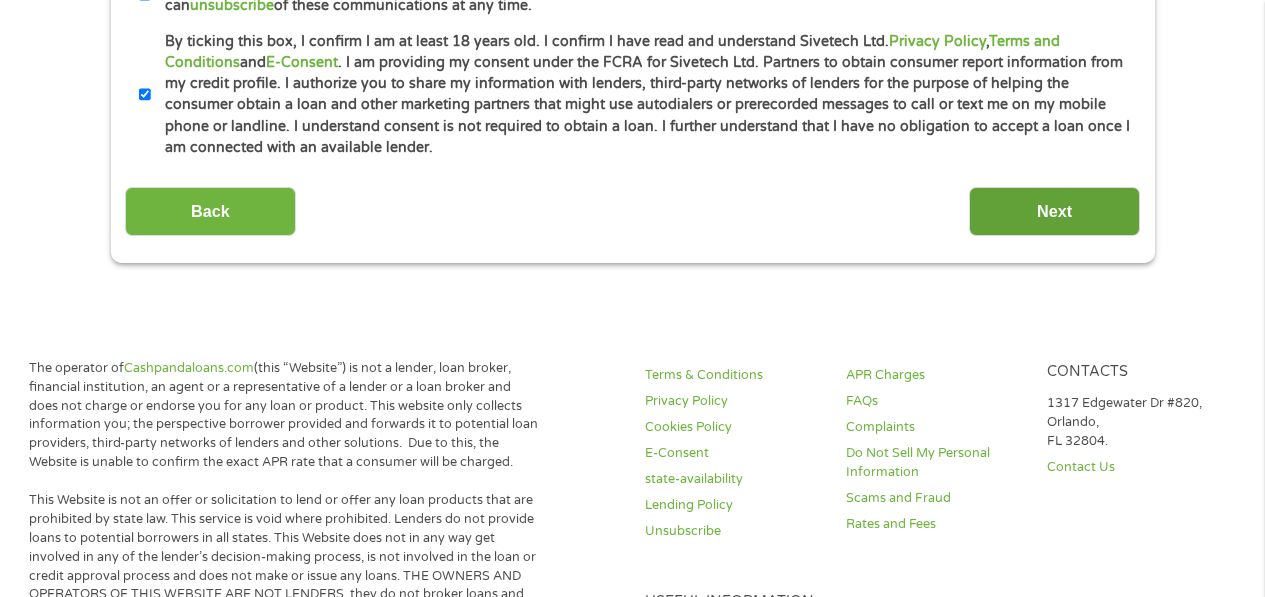 click on "Next" at bounding box center [1054, 211] 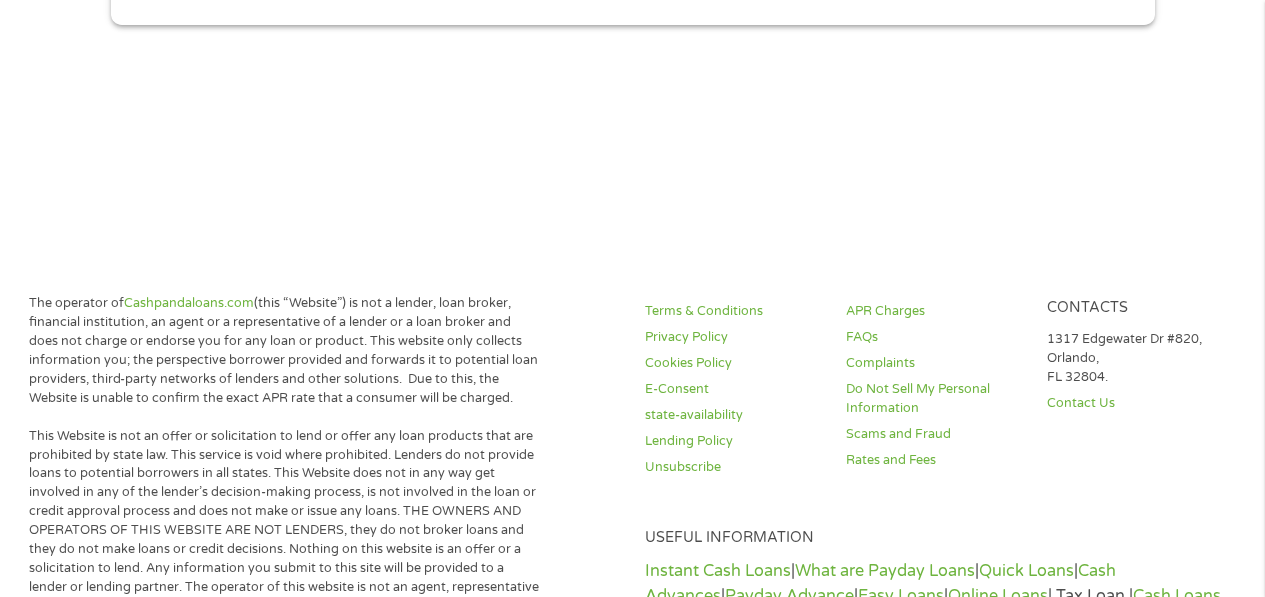 scroll, scrollTop: 8, scrollLeft: 8, axis: both 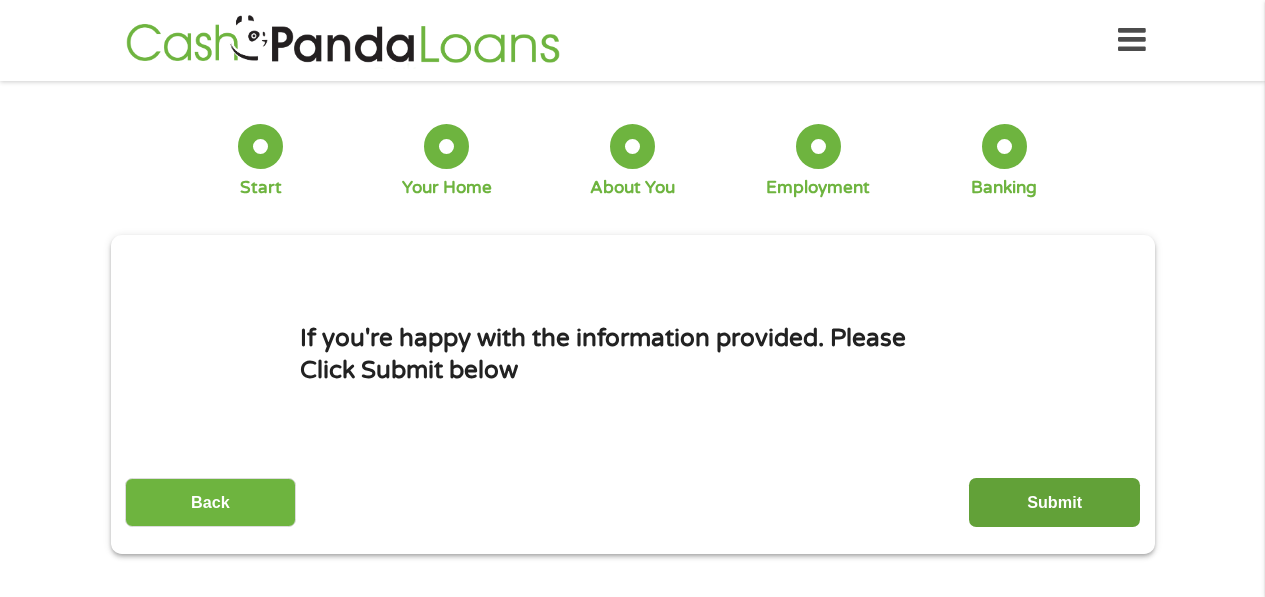 click on "Submit" at bounding box center [1054, 502] 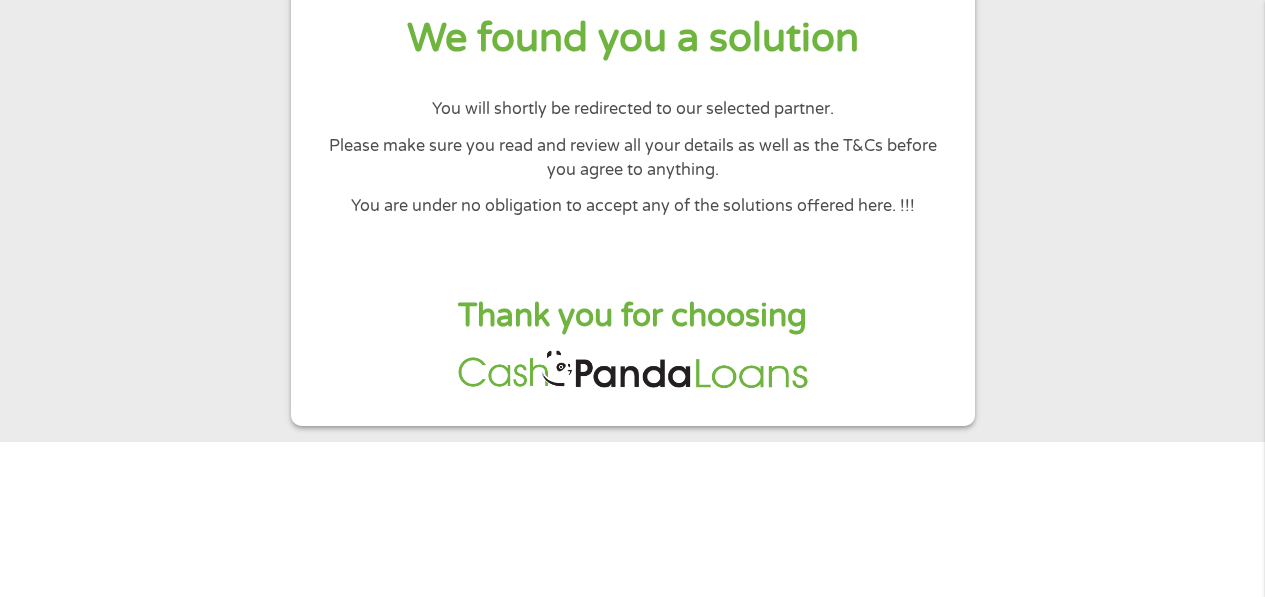 scroll, scrollTop: 102, scrollLeft: 0, axis: vertical 